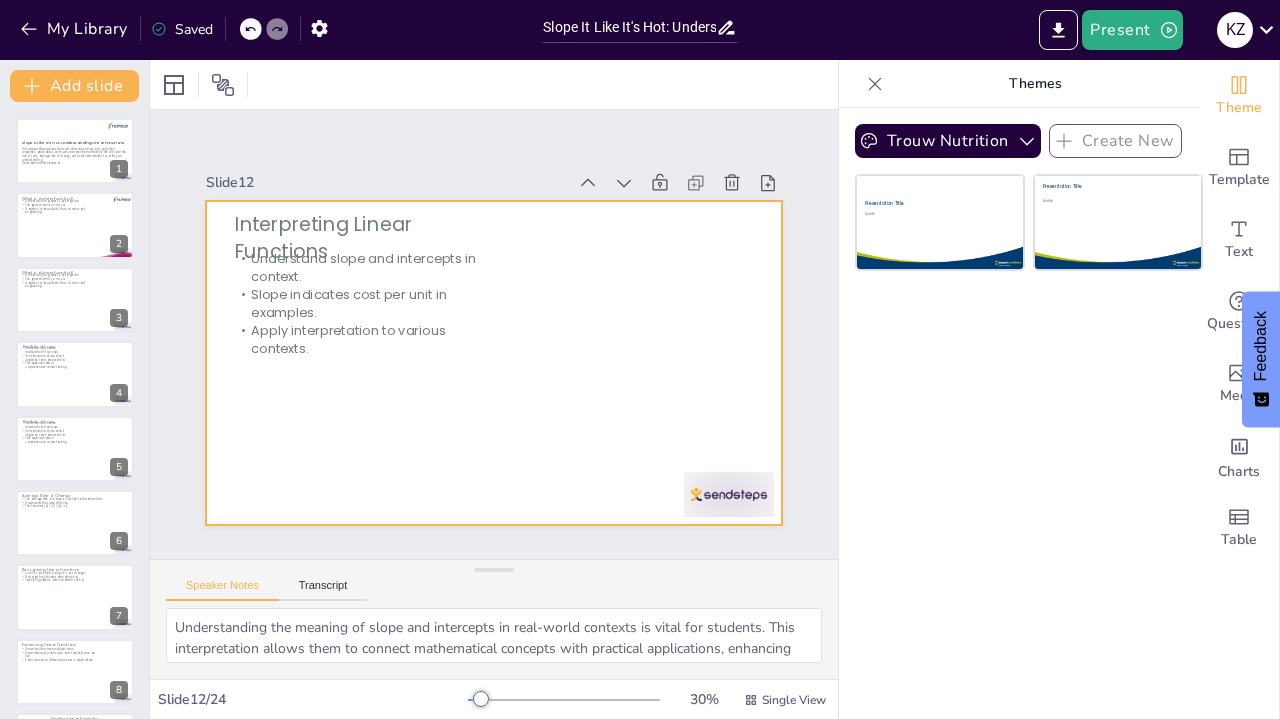 checkbox on "true" 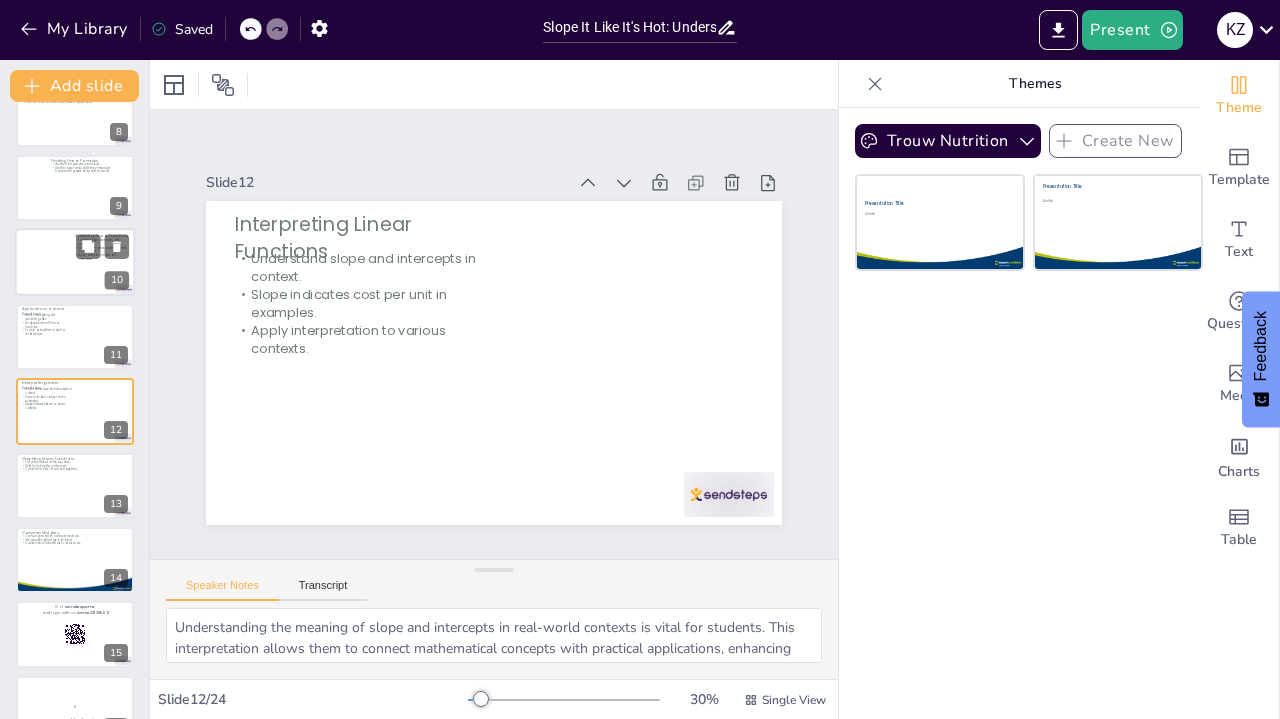 checkbox on "true" 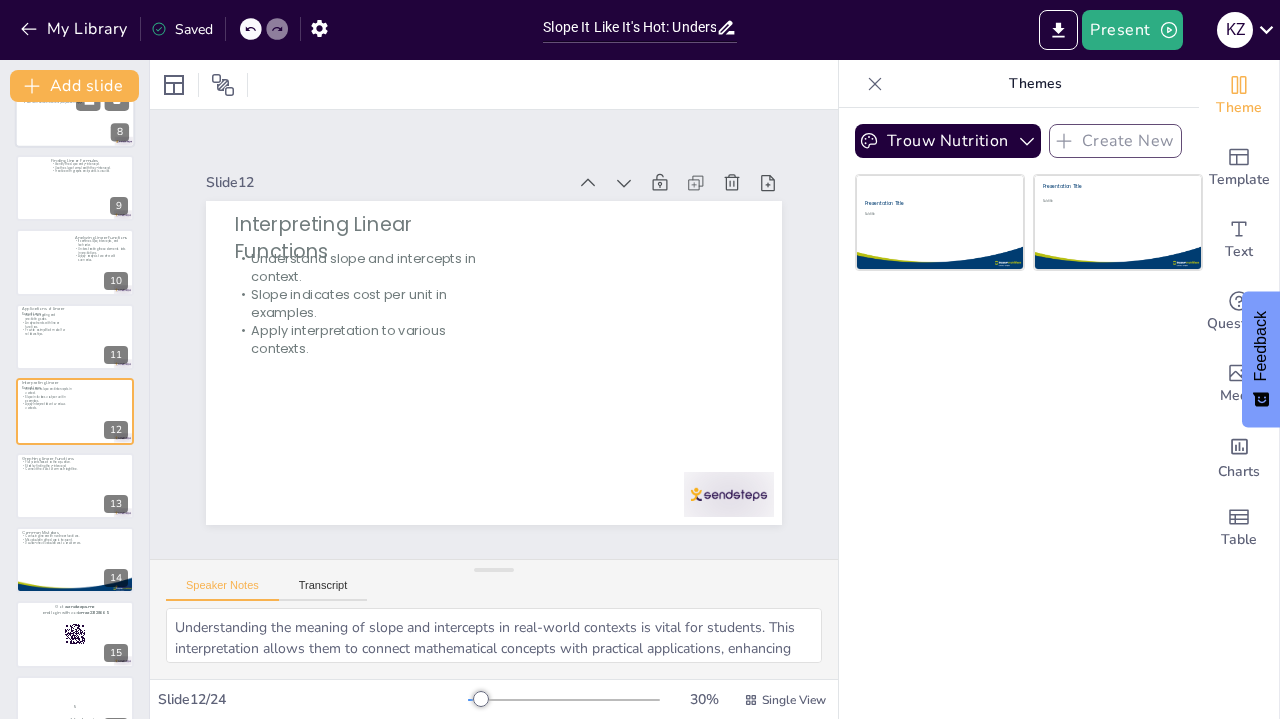 checkbox on "true" 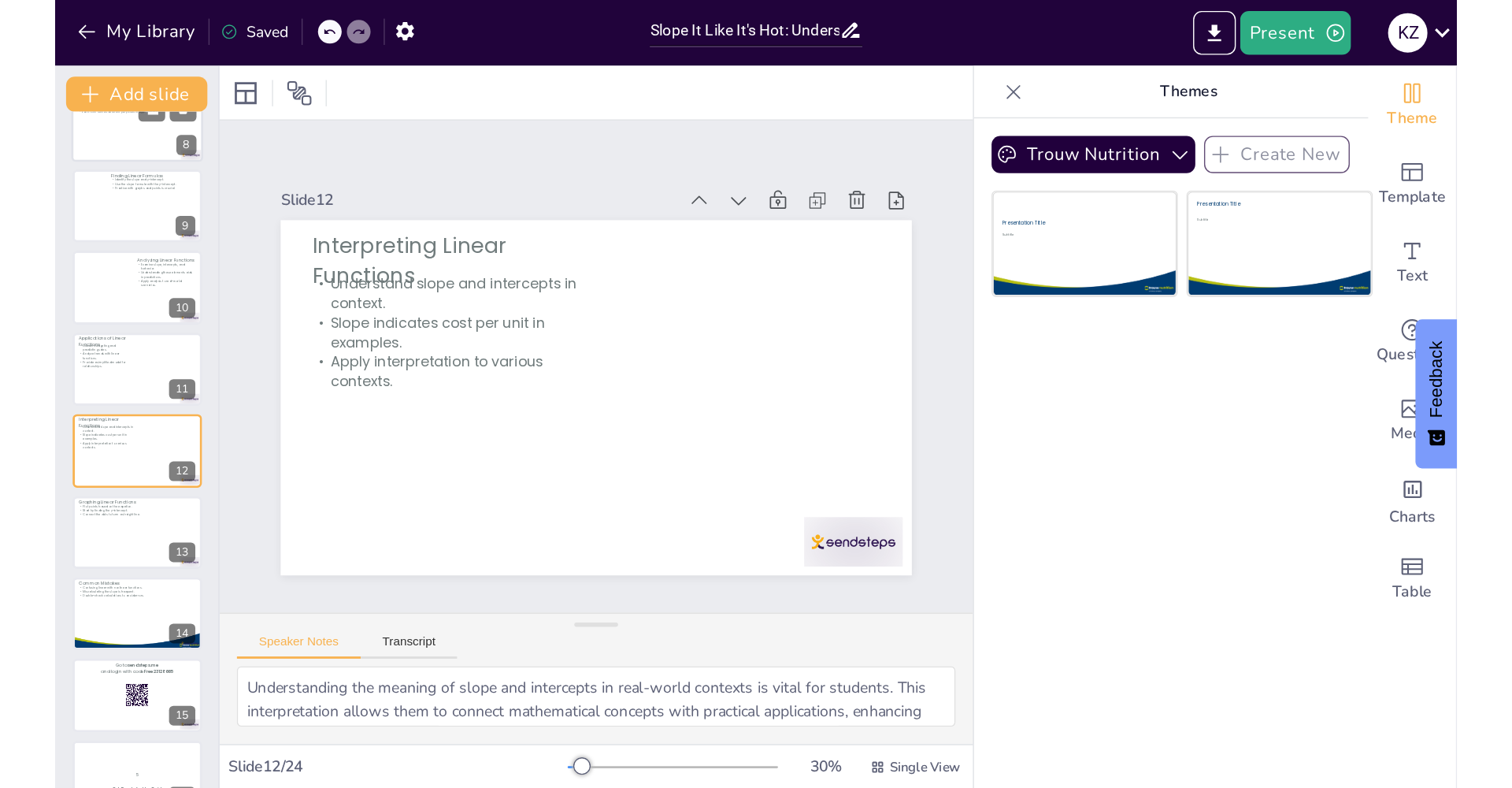 scroll, scrollTop: 0, scrollLeft: 0, axis: both 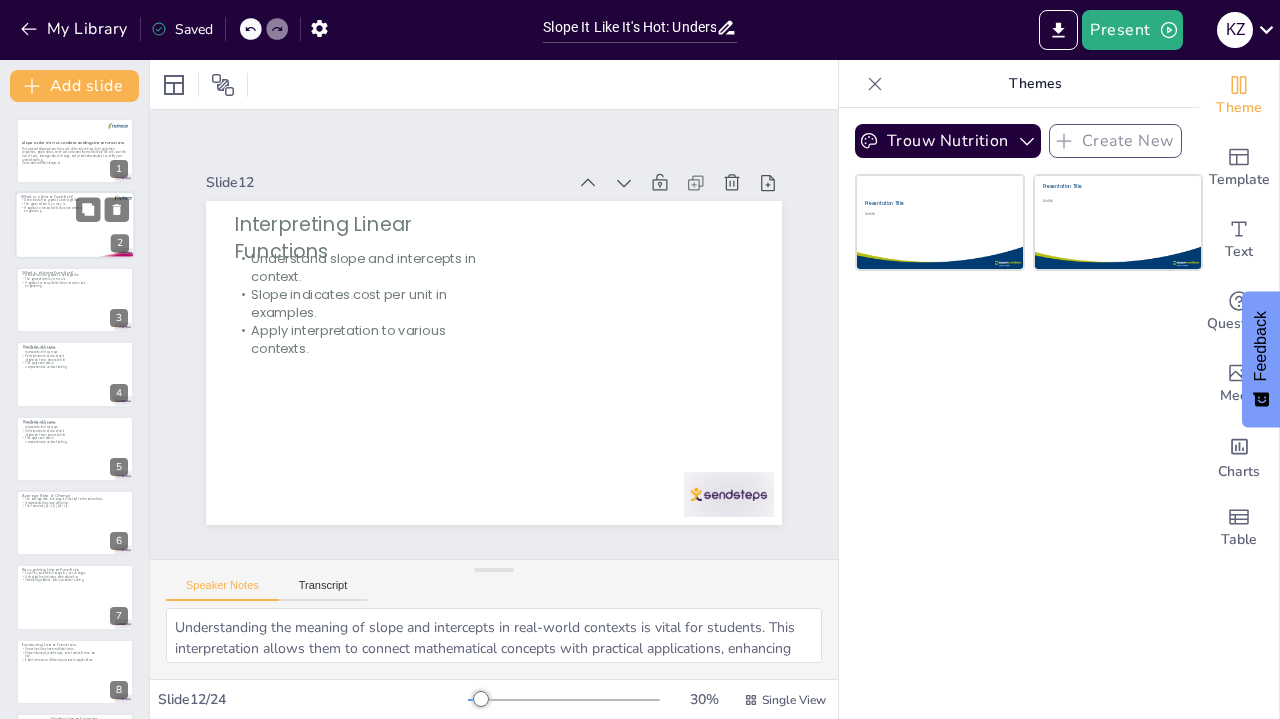 checkbox on "true" 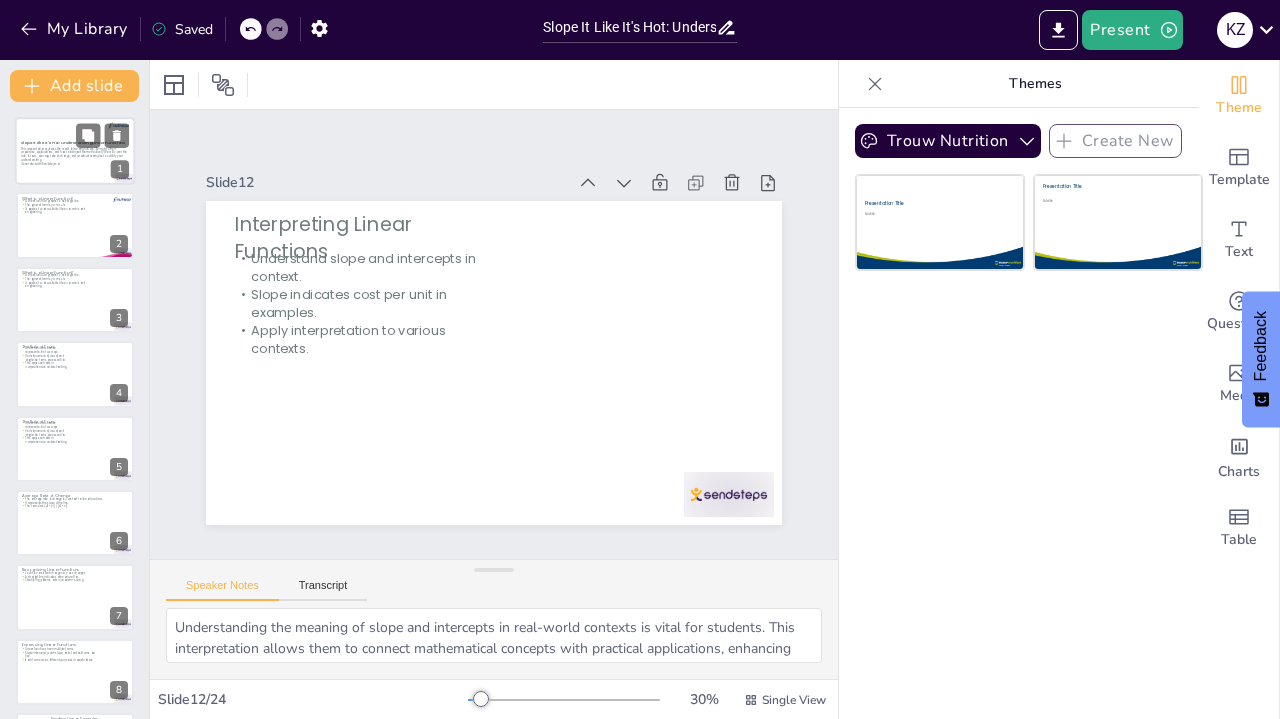 checkbox on "true" 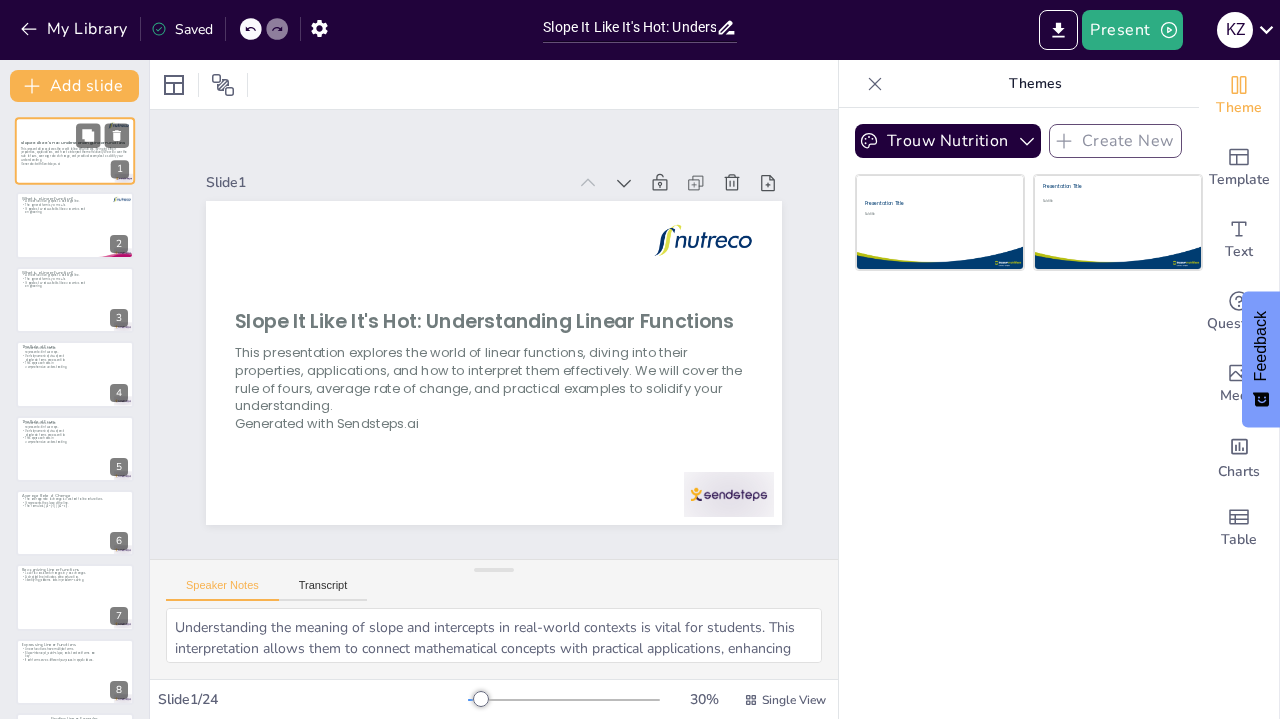 checkbox on "true" 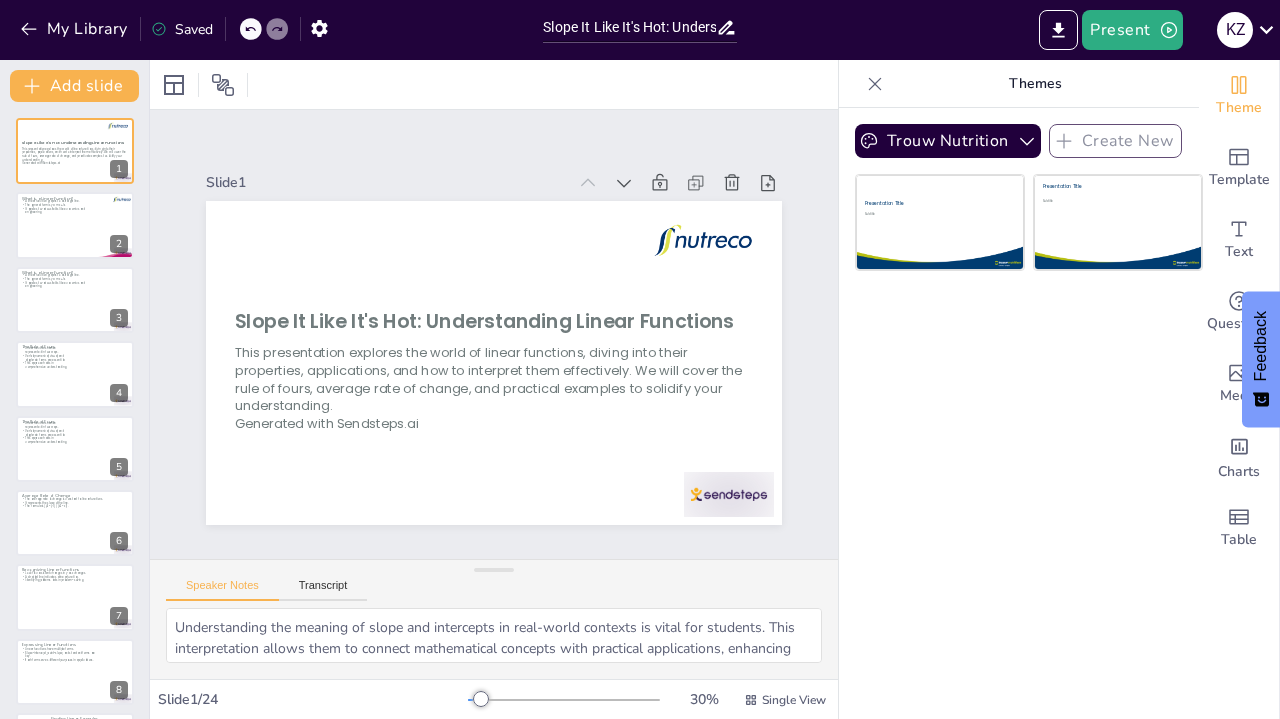 checkbox on "true" 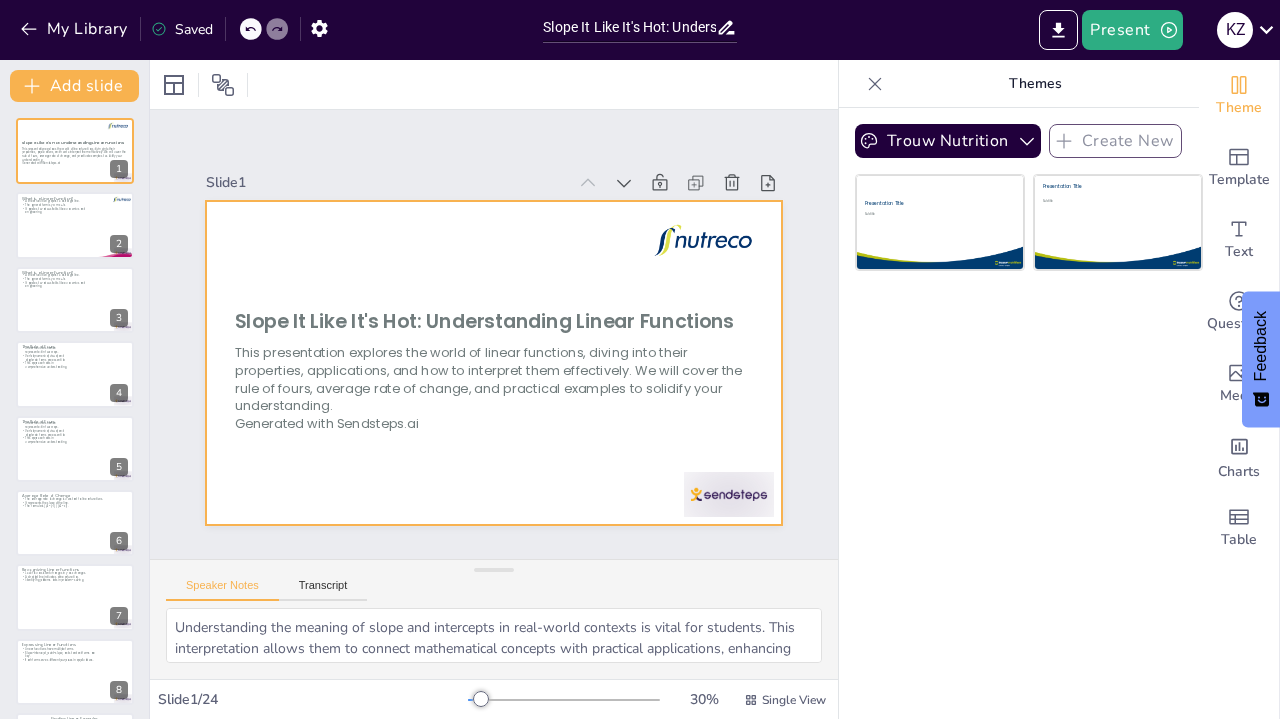 checkbox on "true" 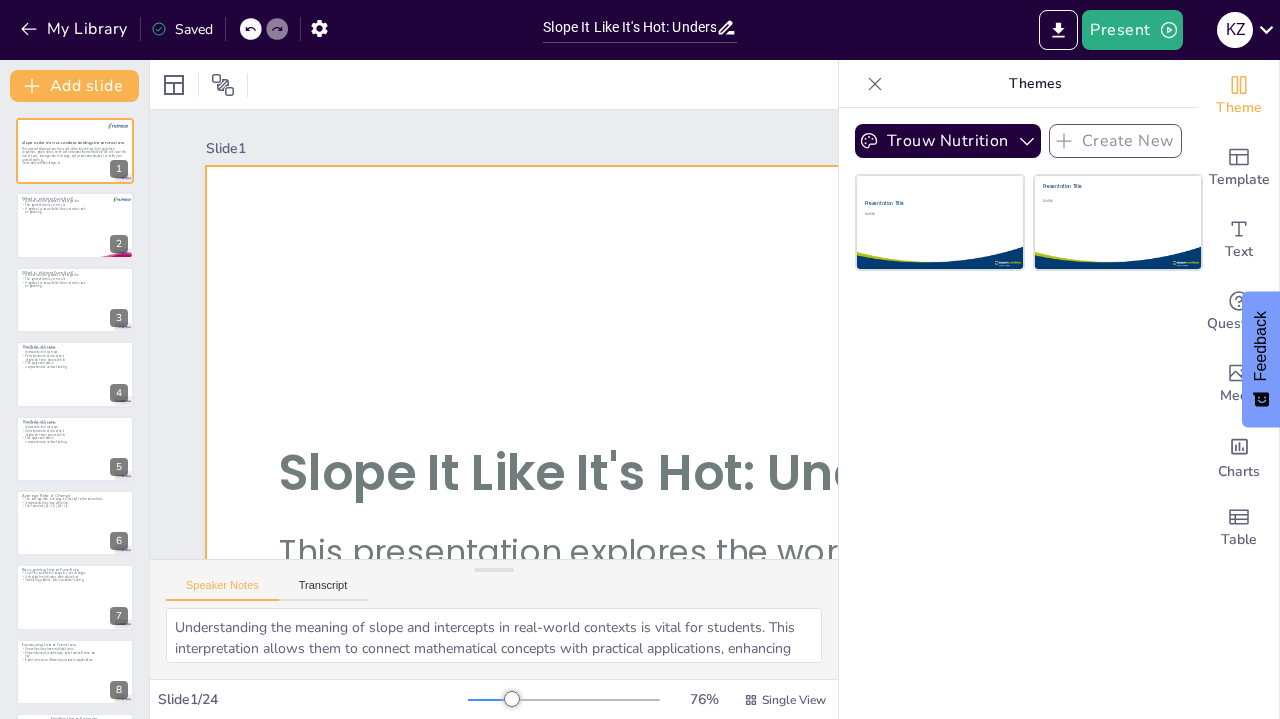 checkbox on "true" 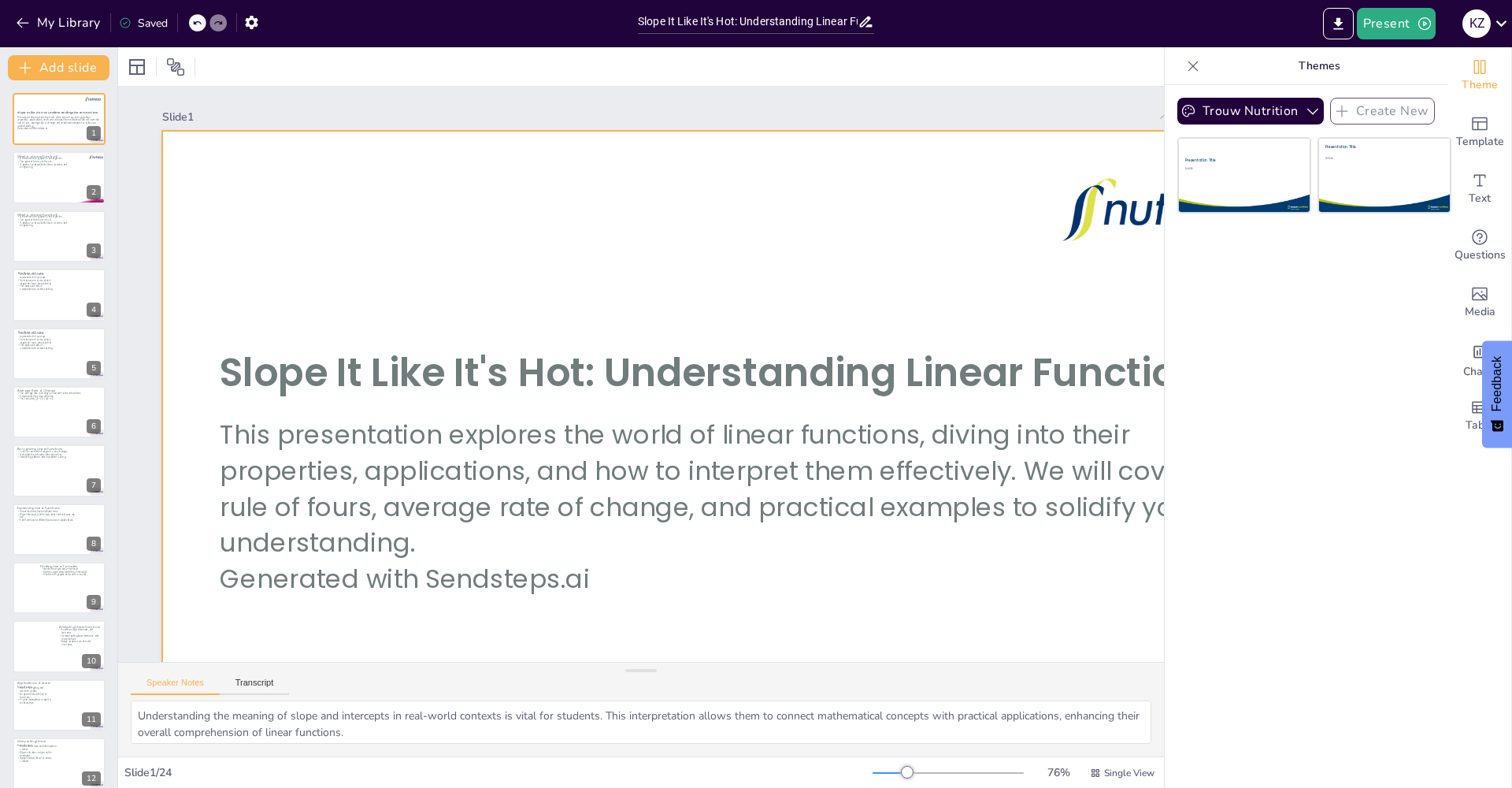 checkbox on "true" 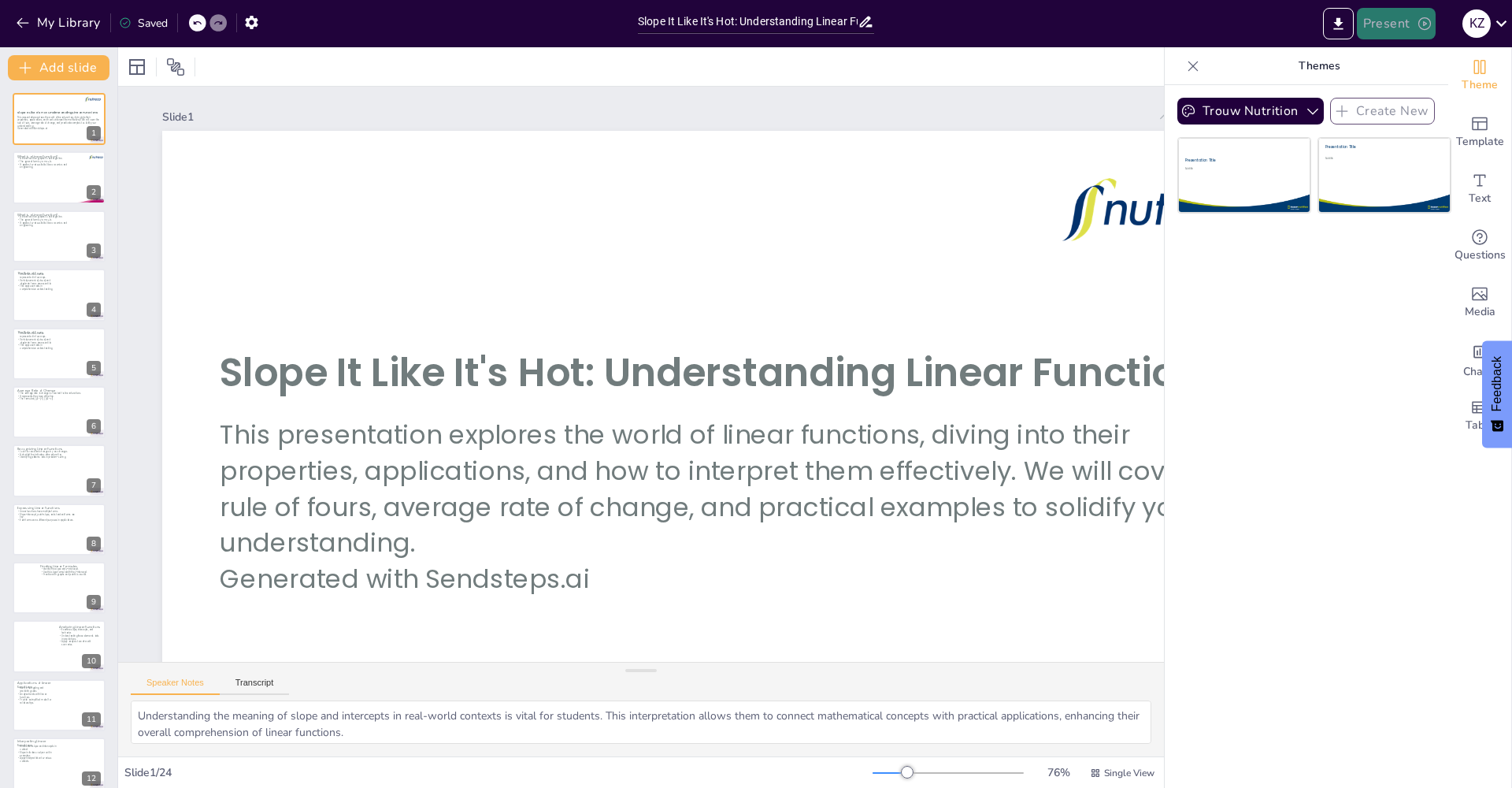 click on "Present" at bounding box center [1396, 24] 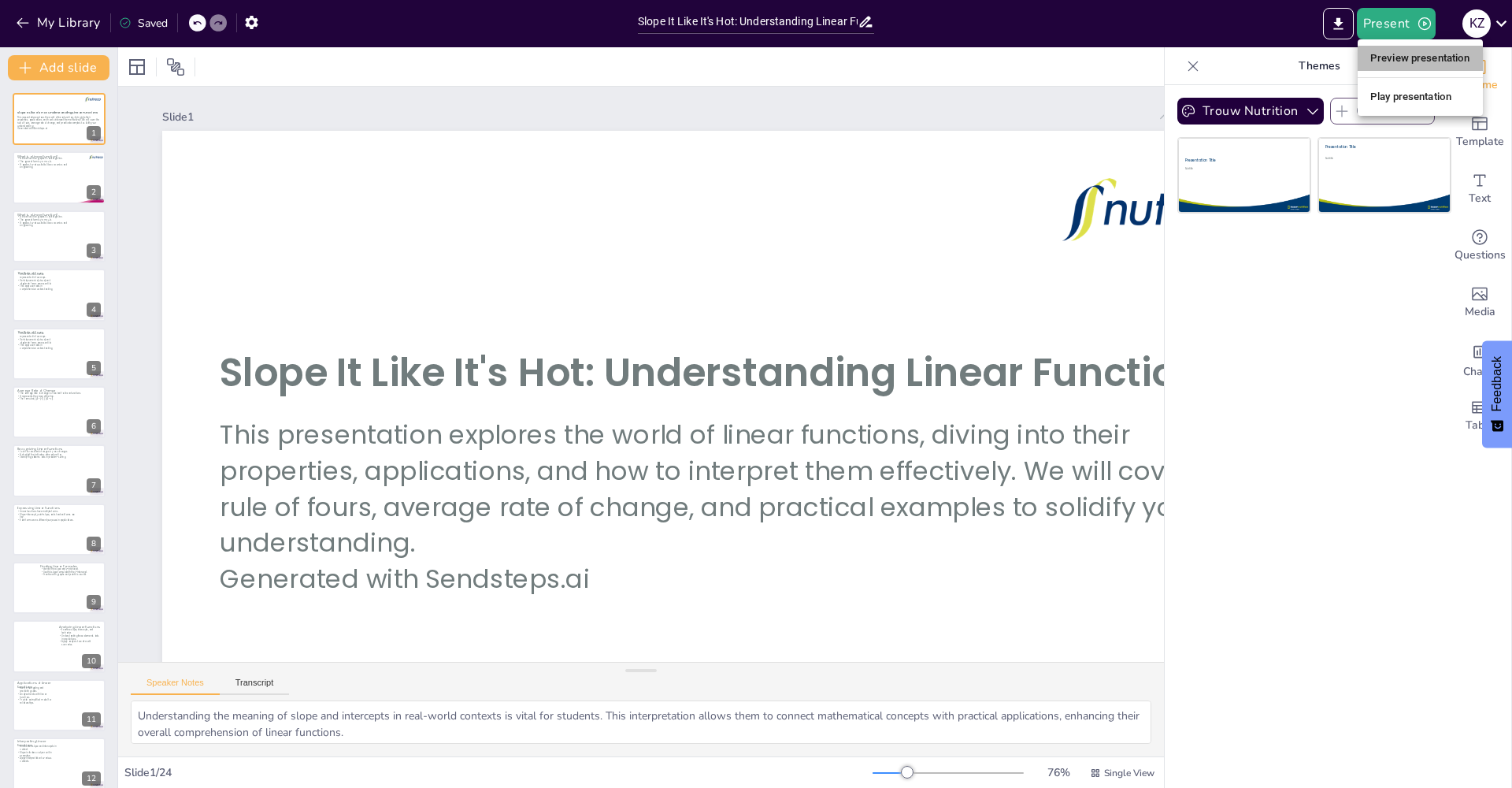 click on "Preview presentation" at bounding box center (1420, 58) 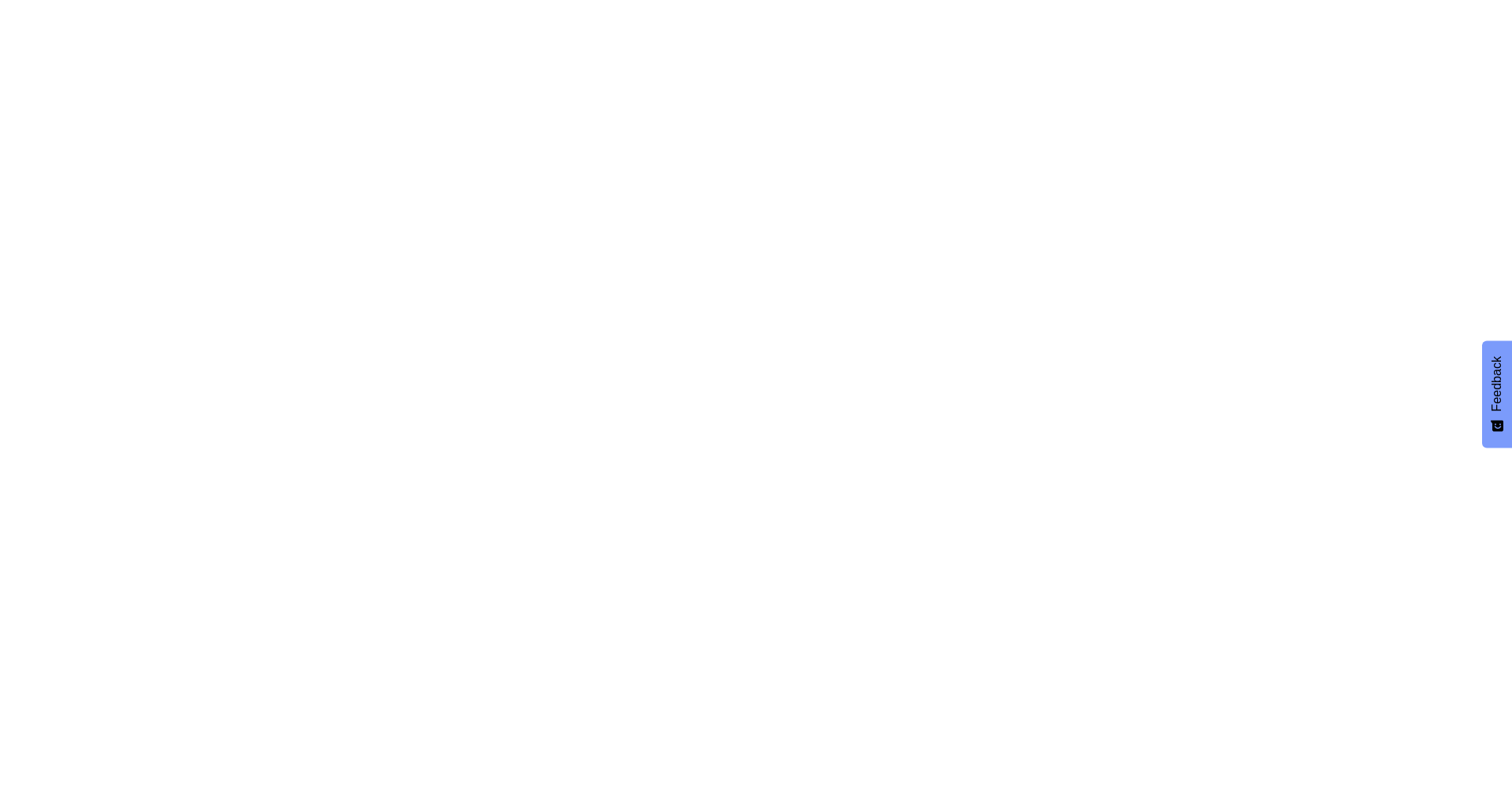scroll, scrollTop: 0, scrollLeft: 0, axis: both 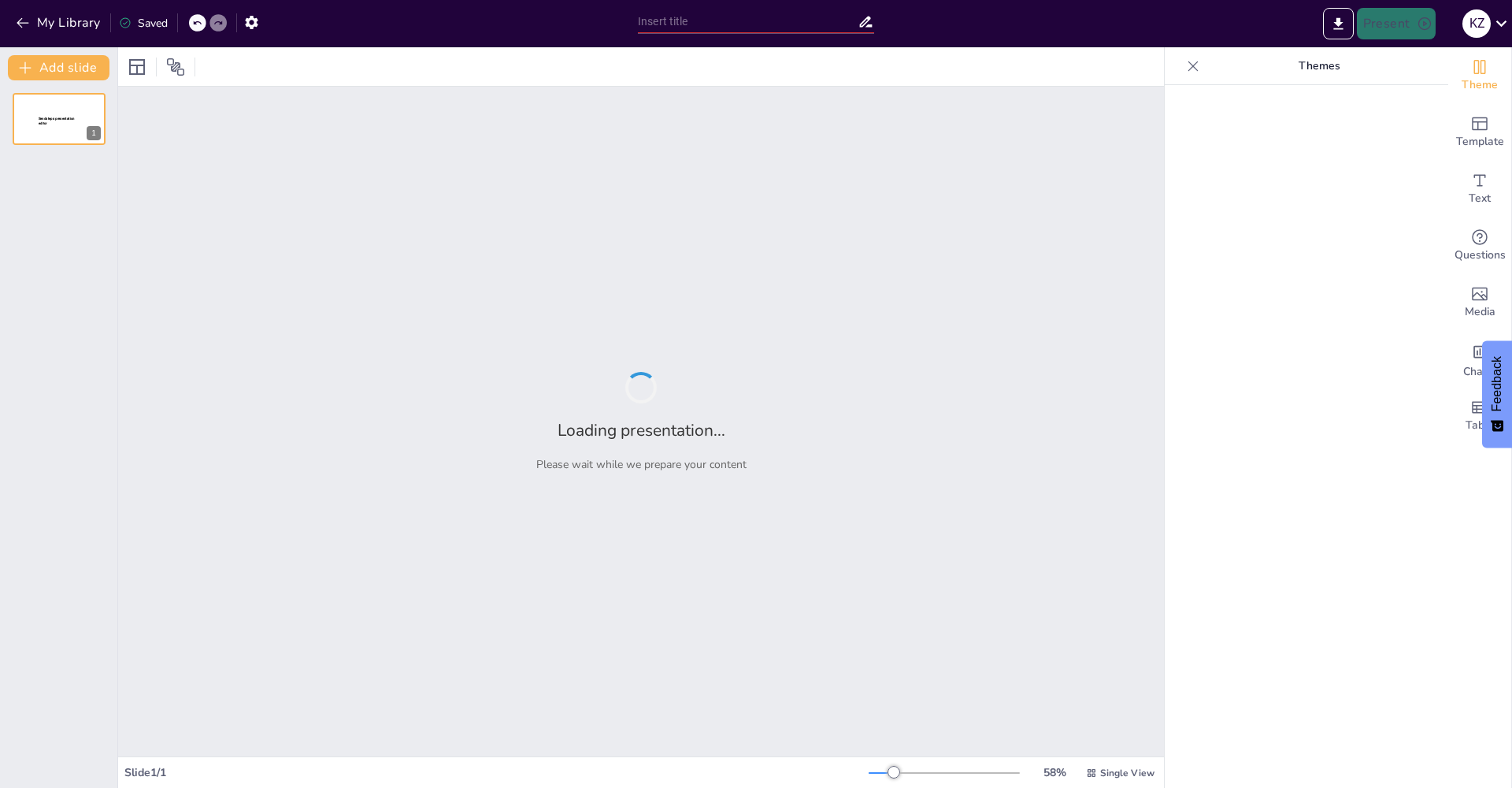 type on "Slope It Like It's Hot: Understanding Linear Functions" 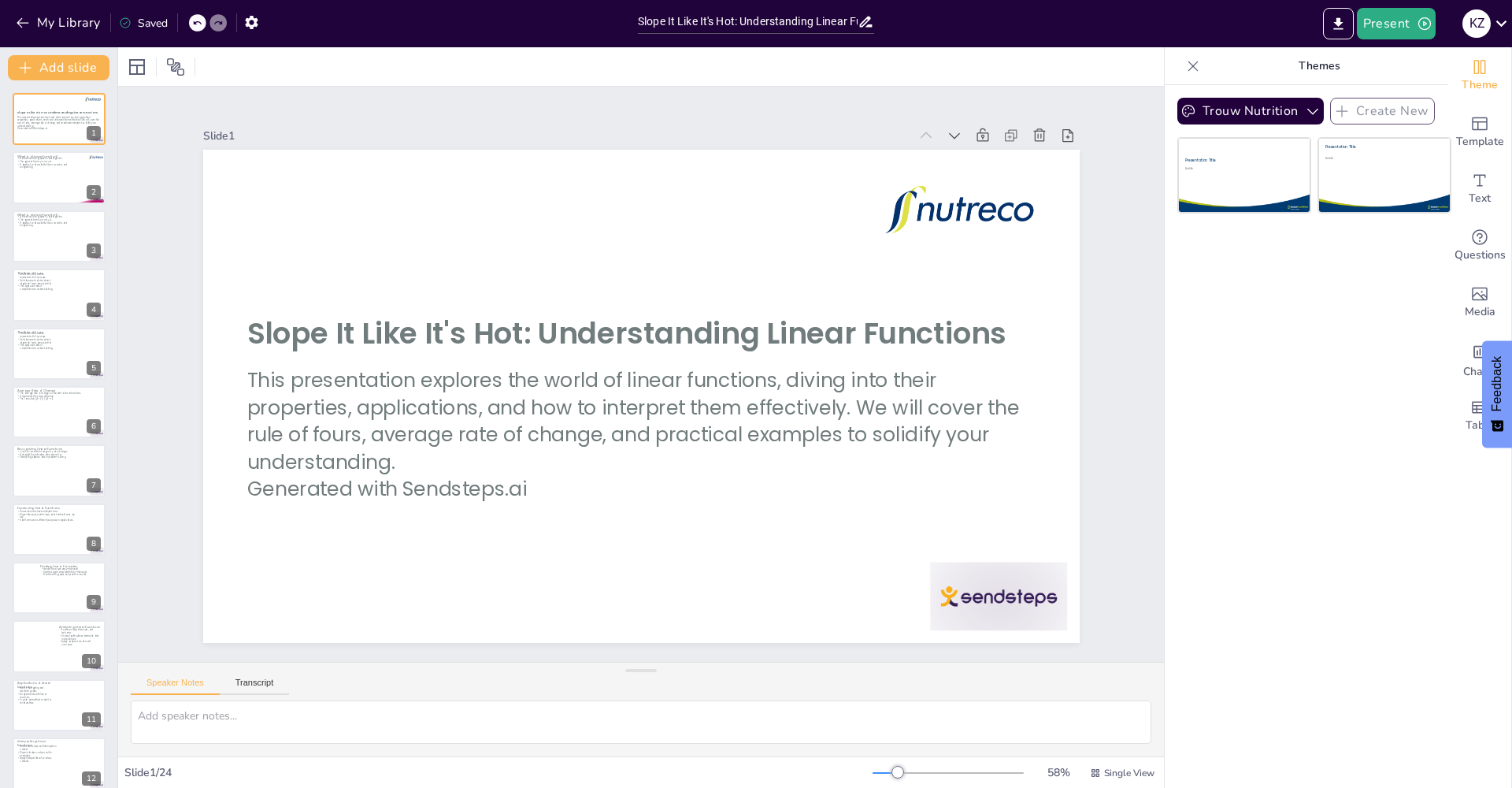 checkbox on "true" 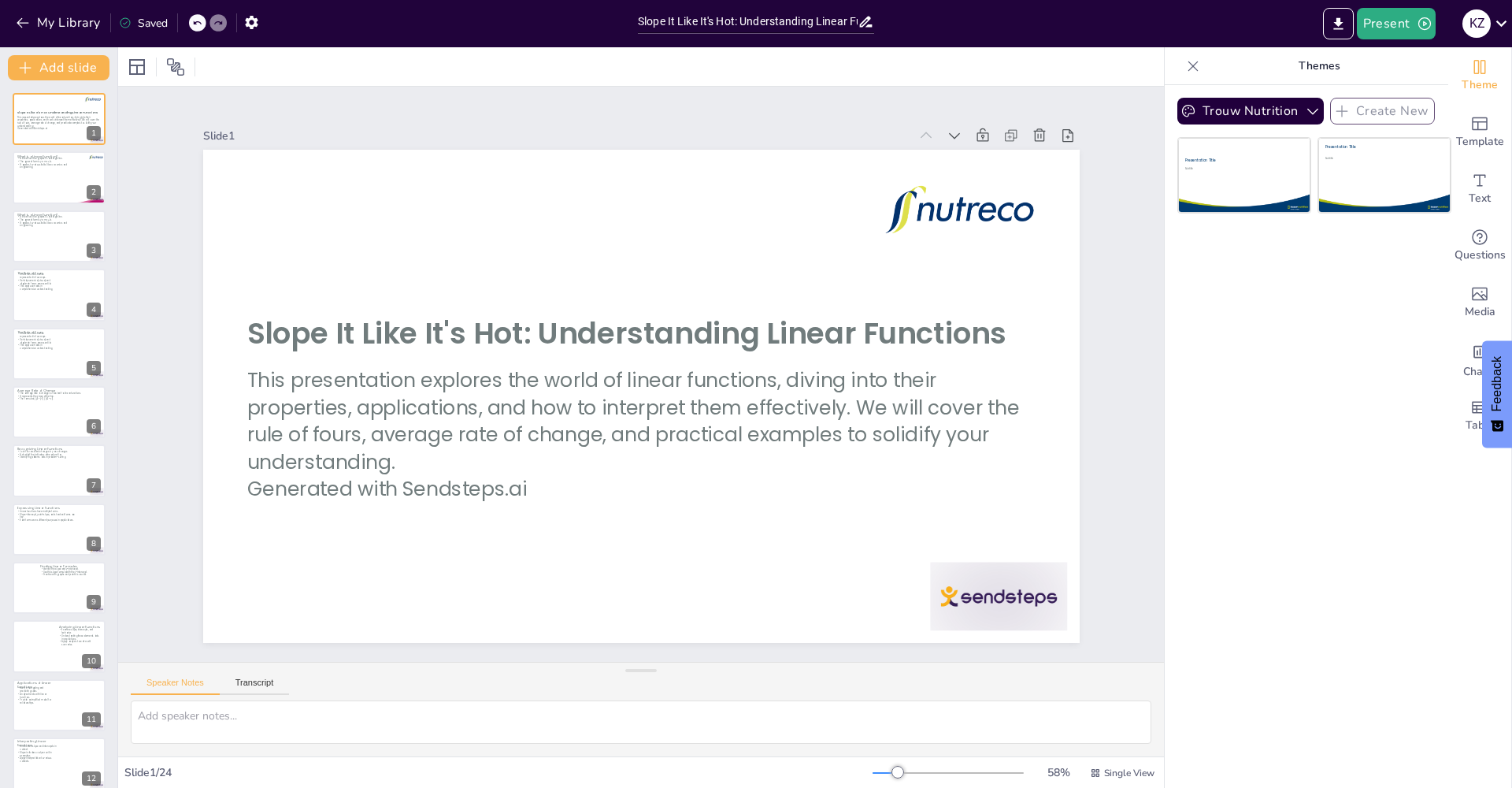 checkbox on "true" 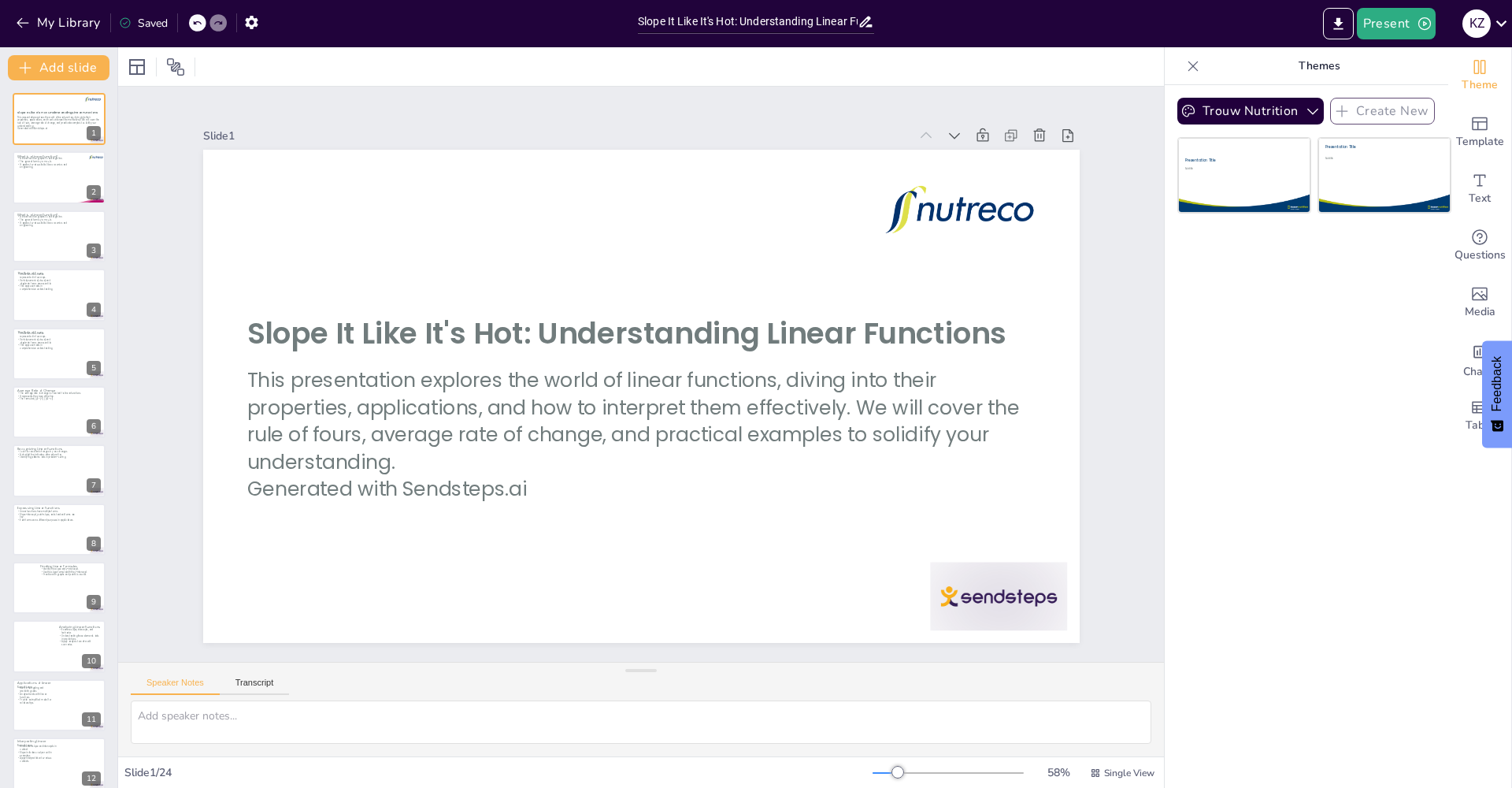click on "Present K Z" at bounding box center (1197, 24) 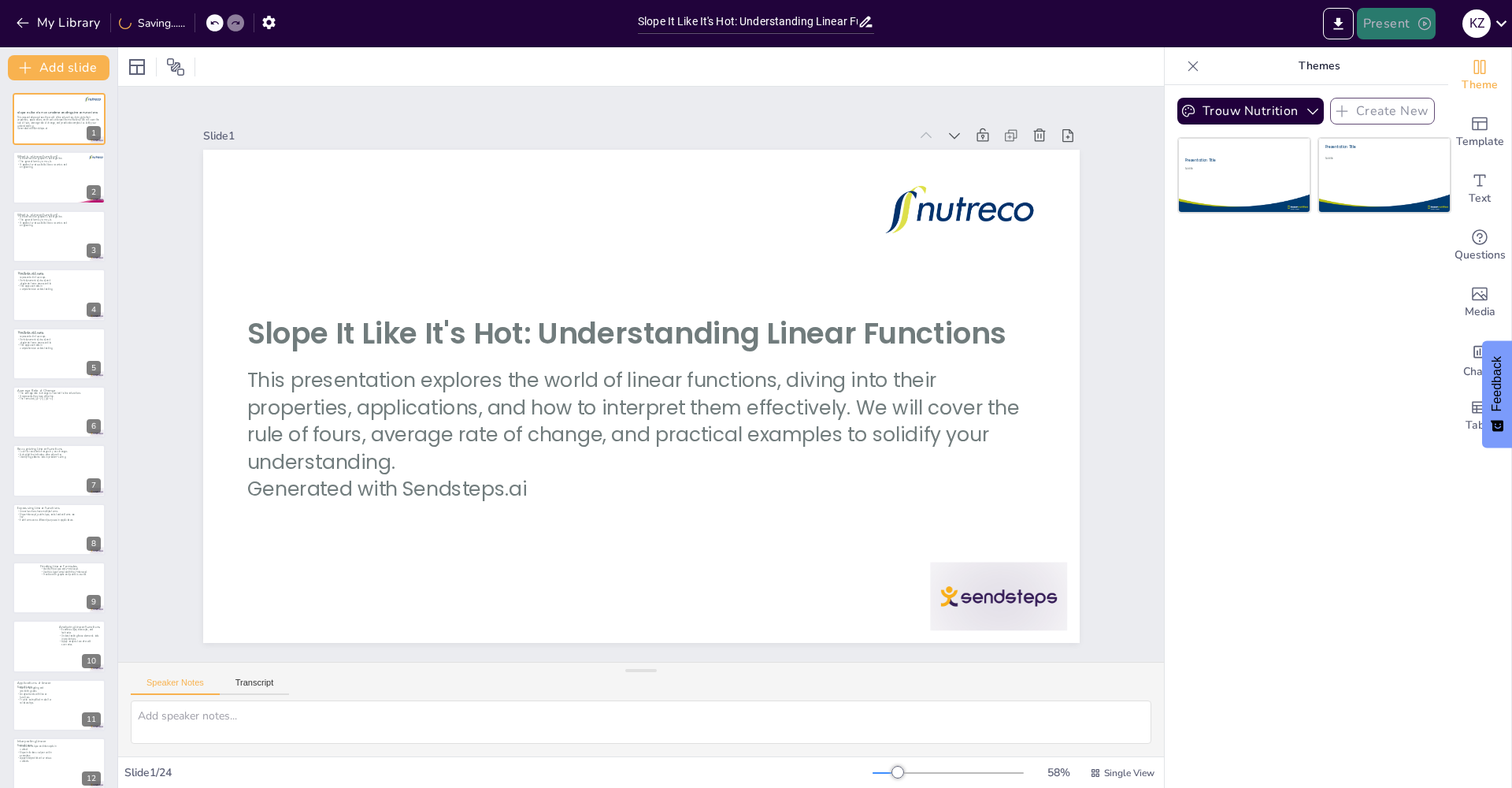 click on "Present" at bounding box center (1396, 24) 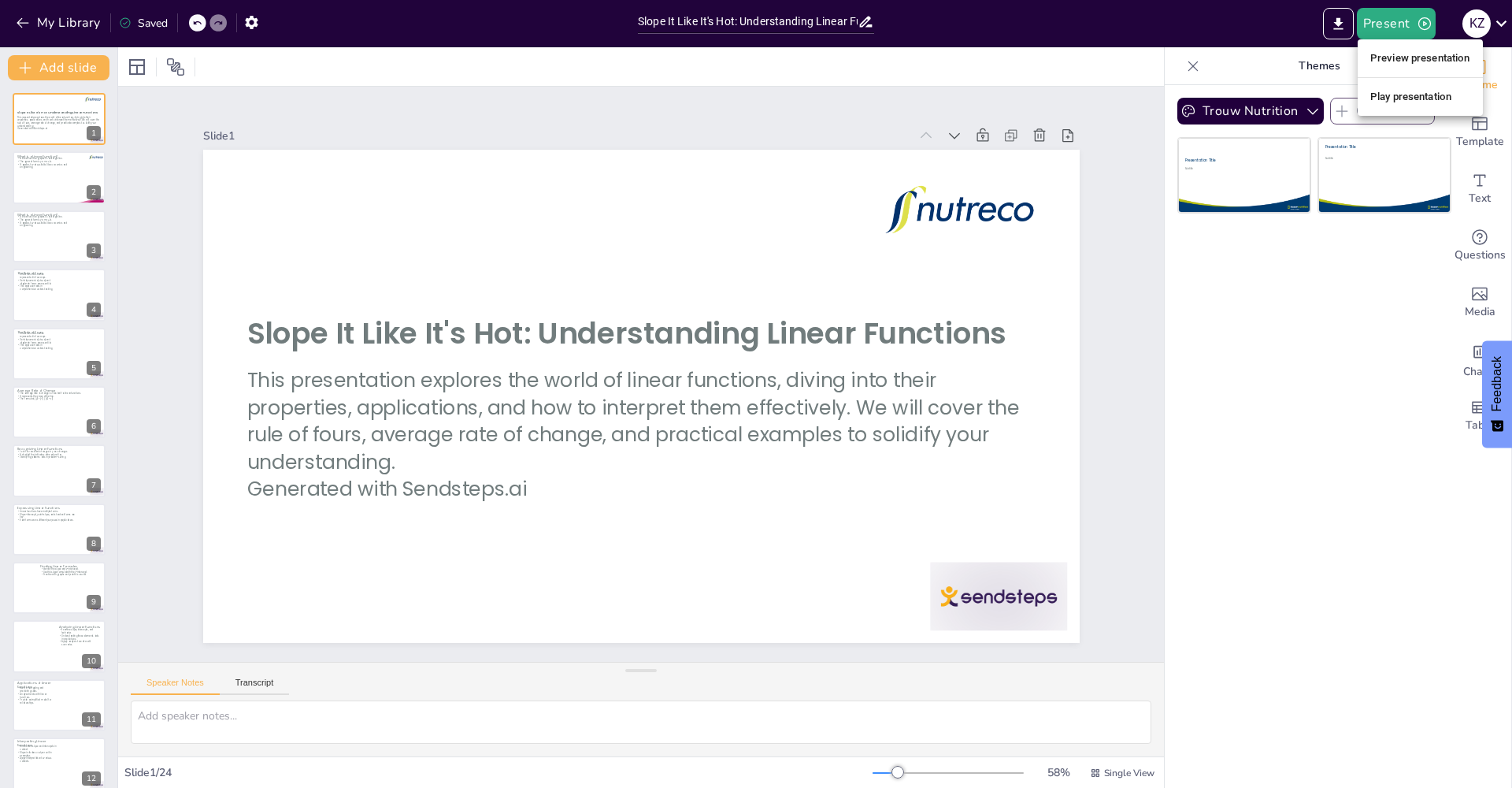 click on "Preview presentation" at bounding box center [1420, 58] 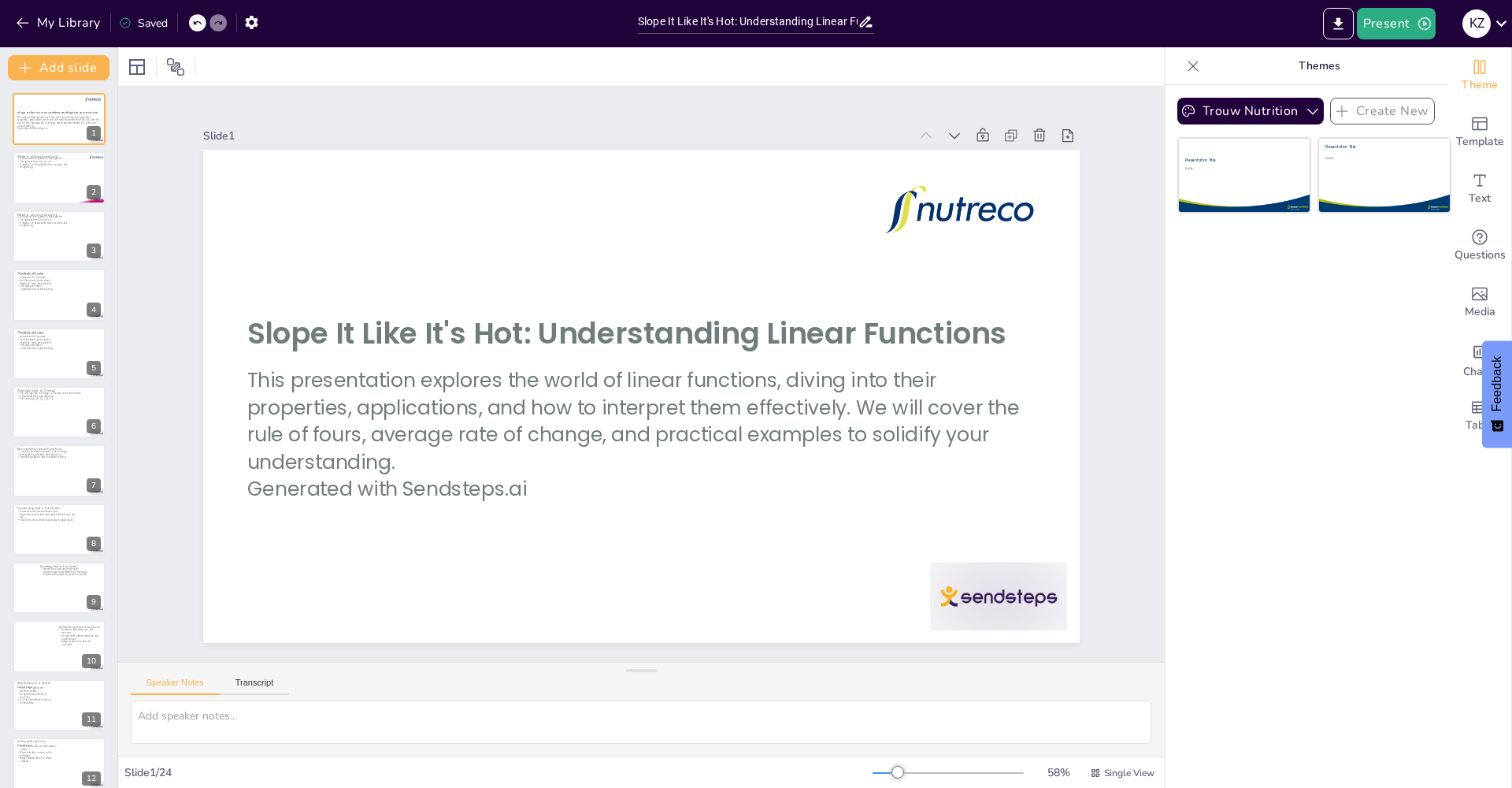 checkbox on "true" 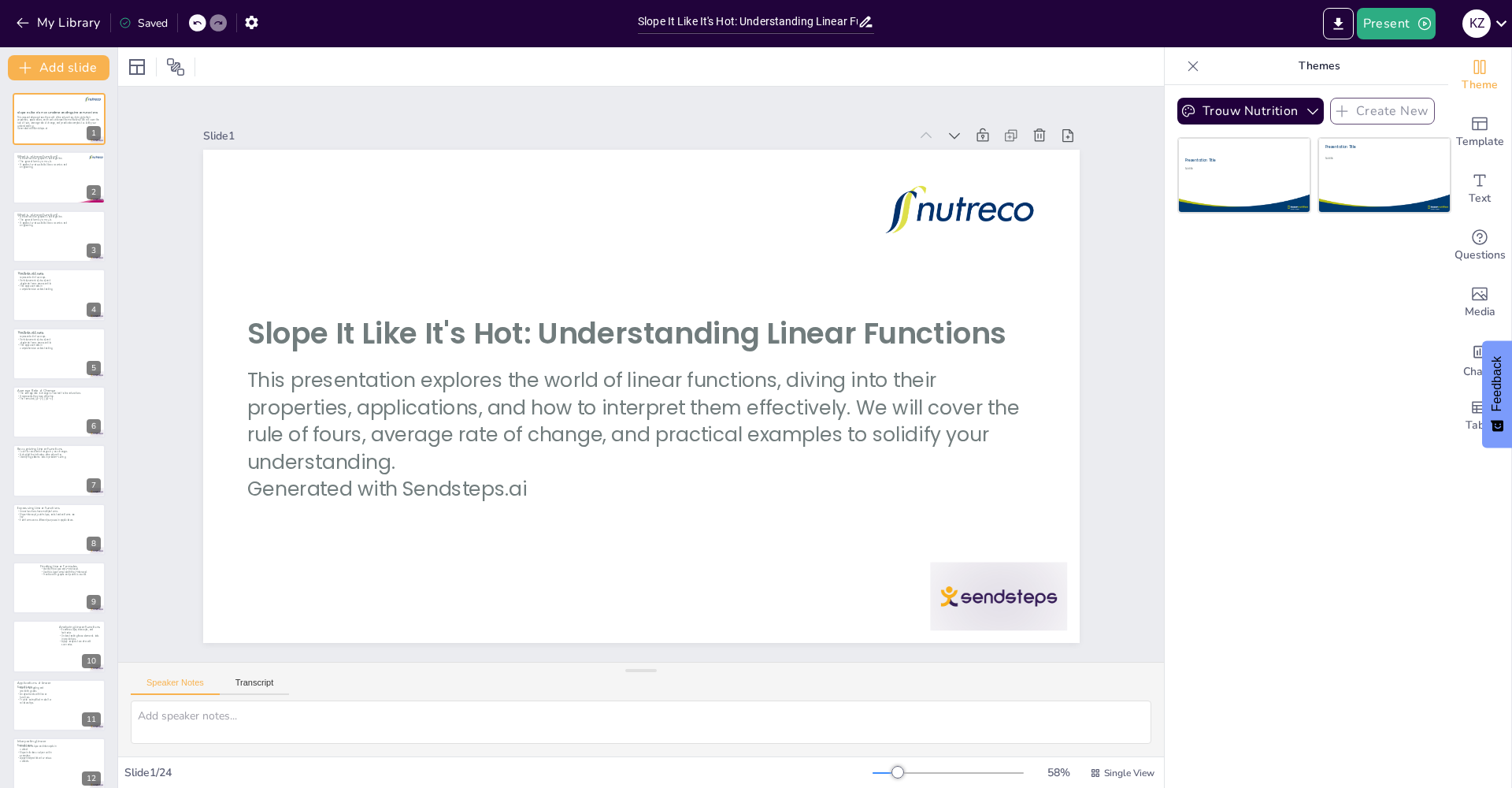 checkbox on "true" 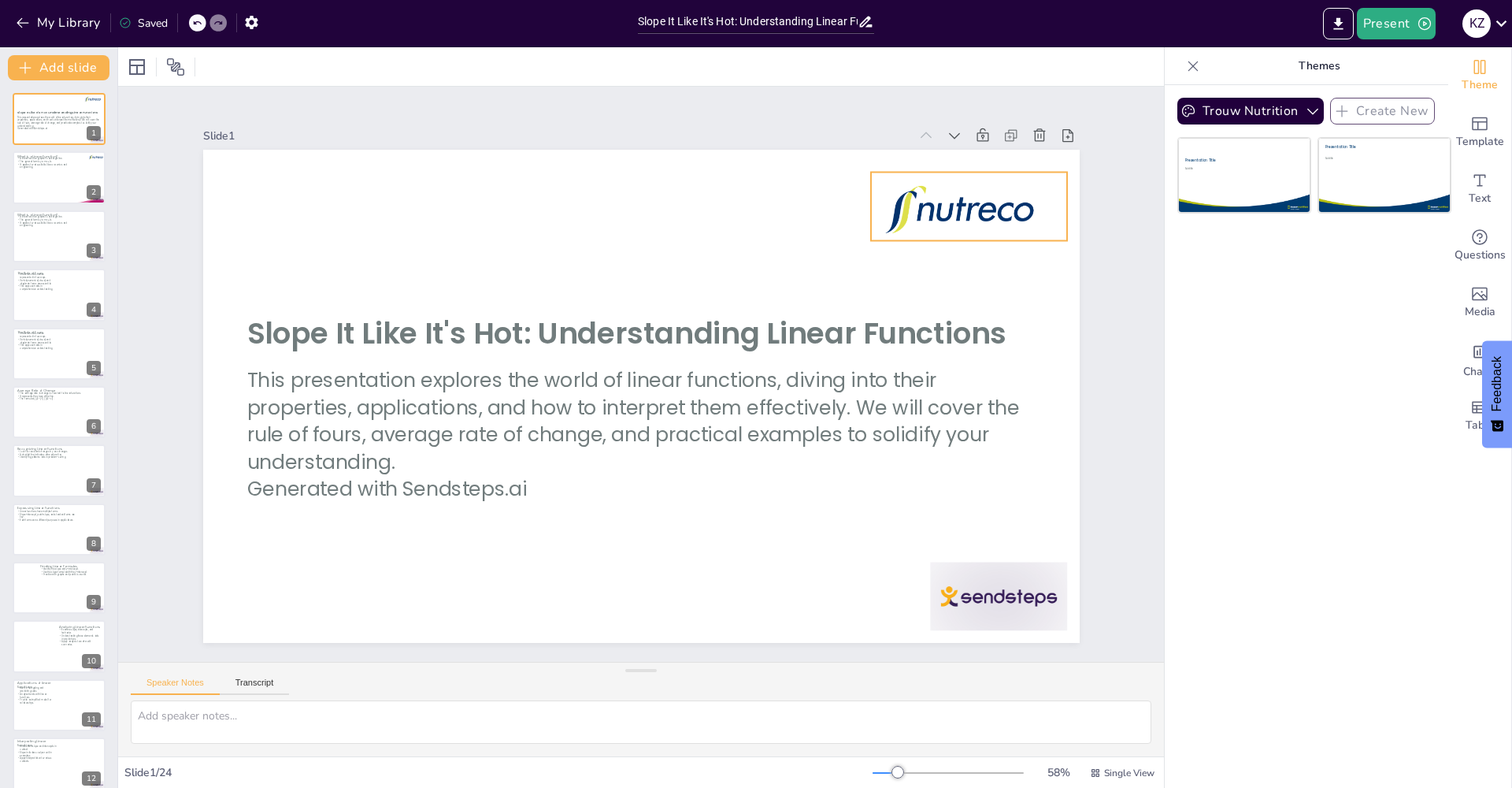 checkbox on "true" 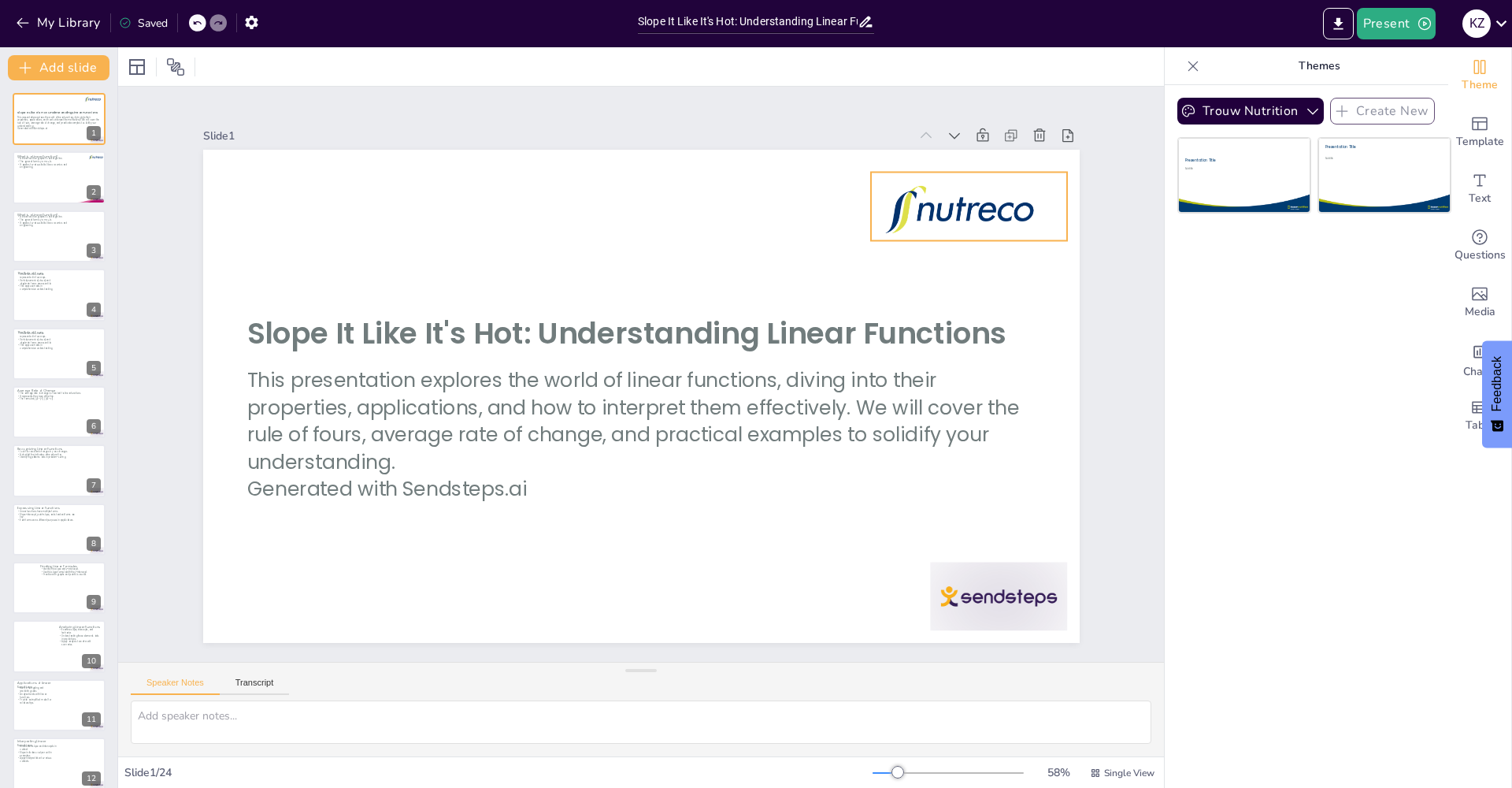 checkbox on "true" 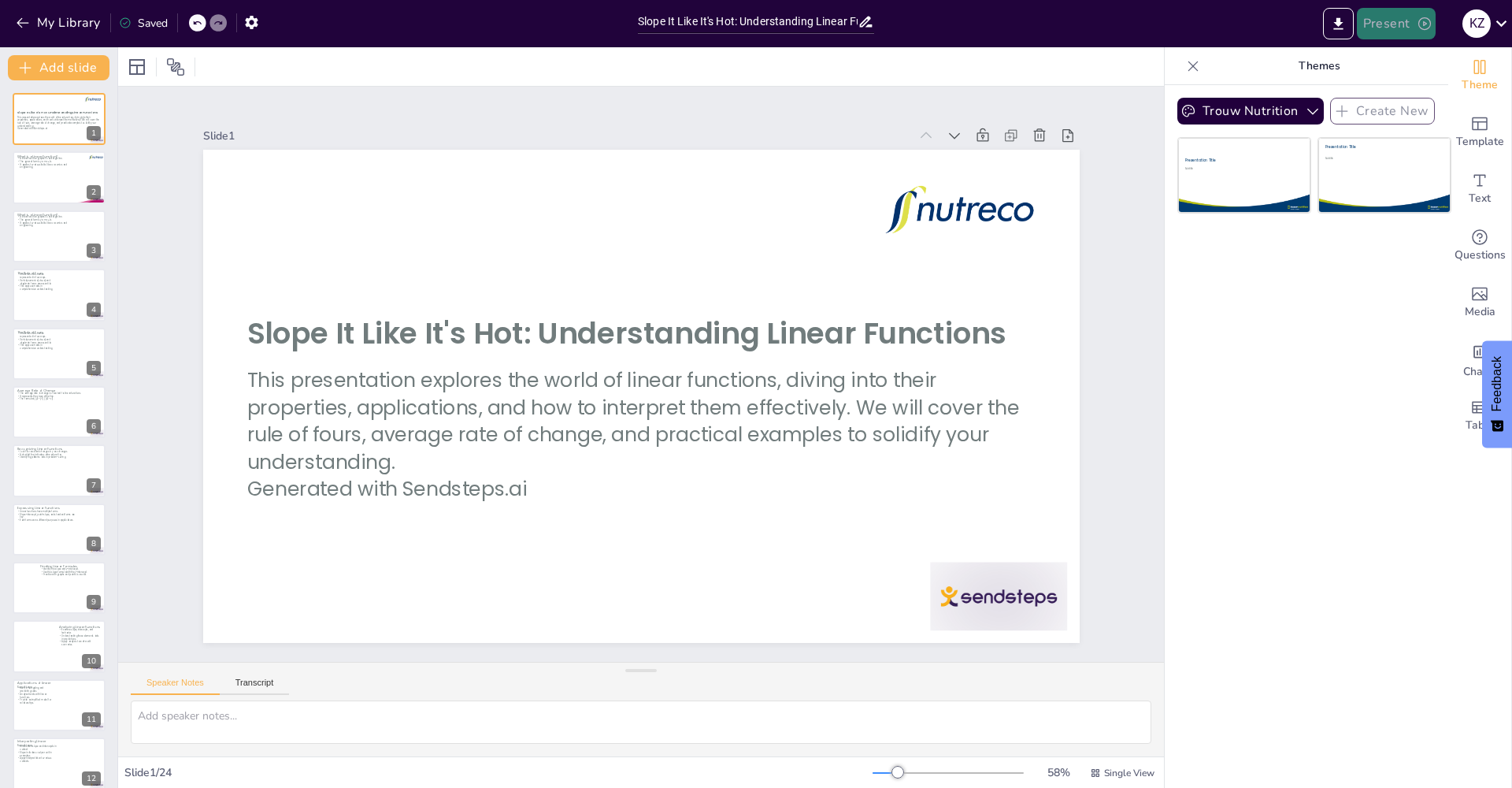 click on "Present" at bounding box center [1396, 24] 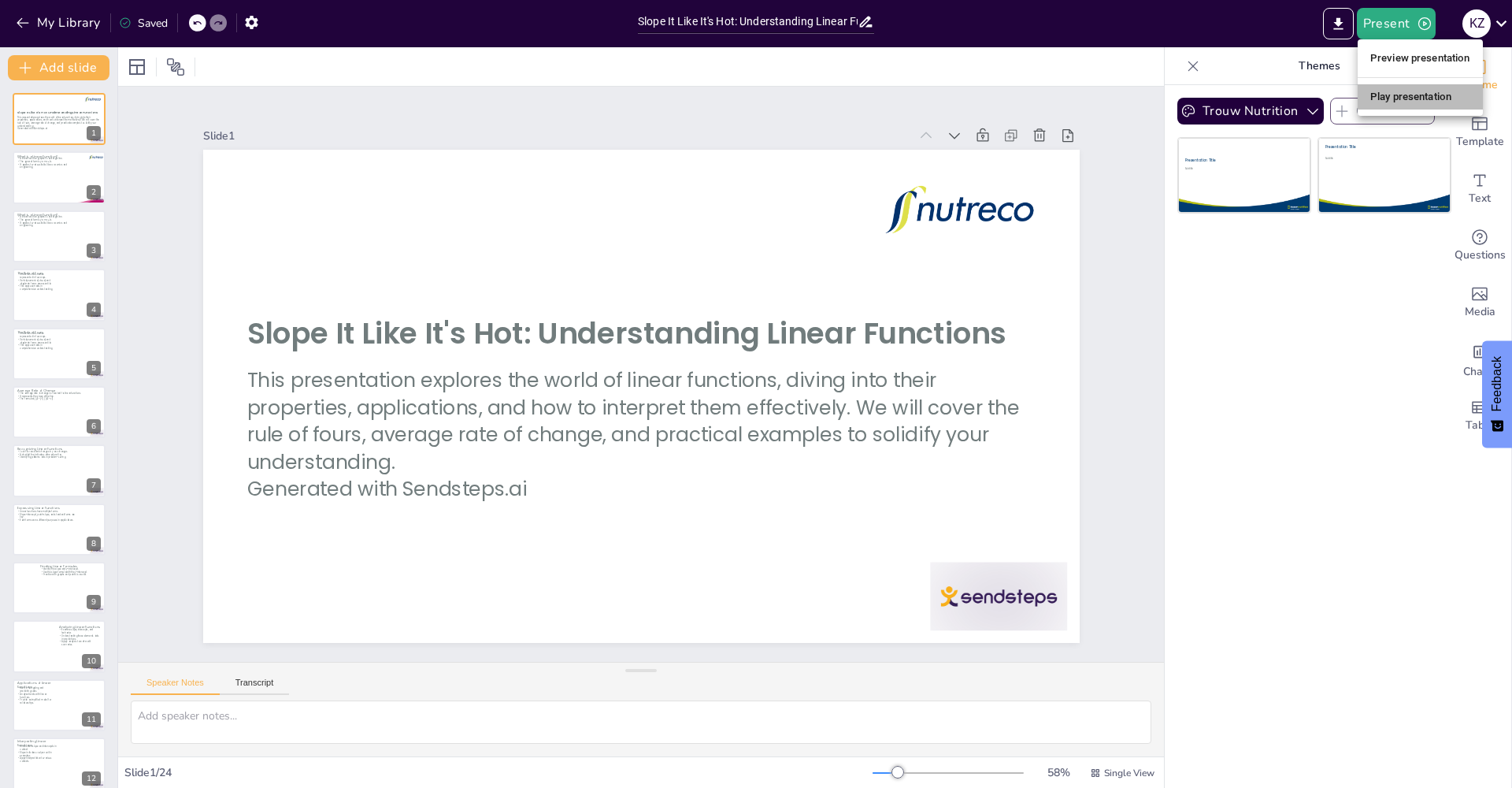 click on "Play presentation" at bounding box center (1420, 97) 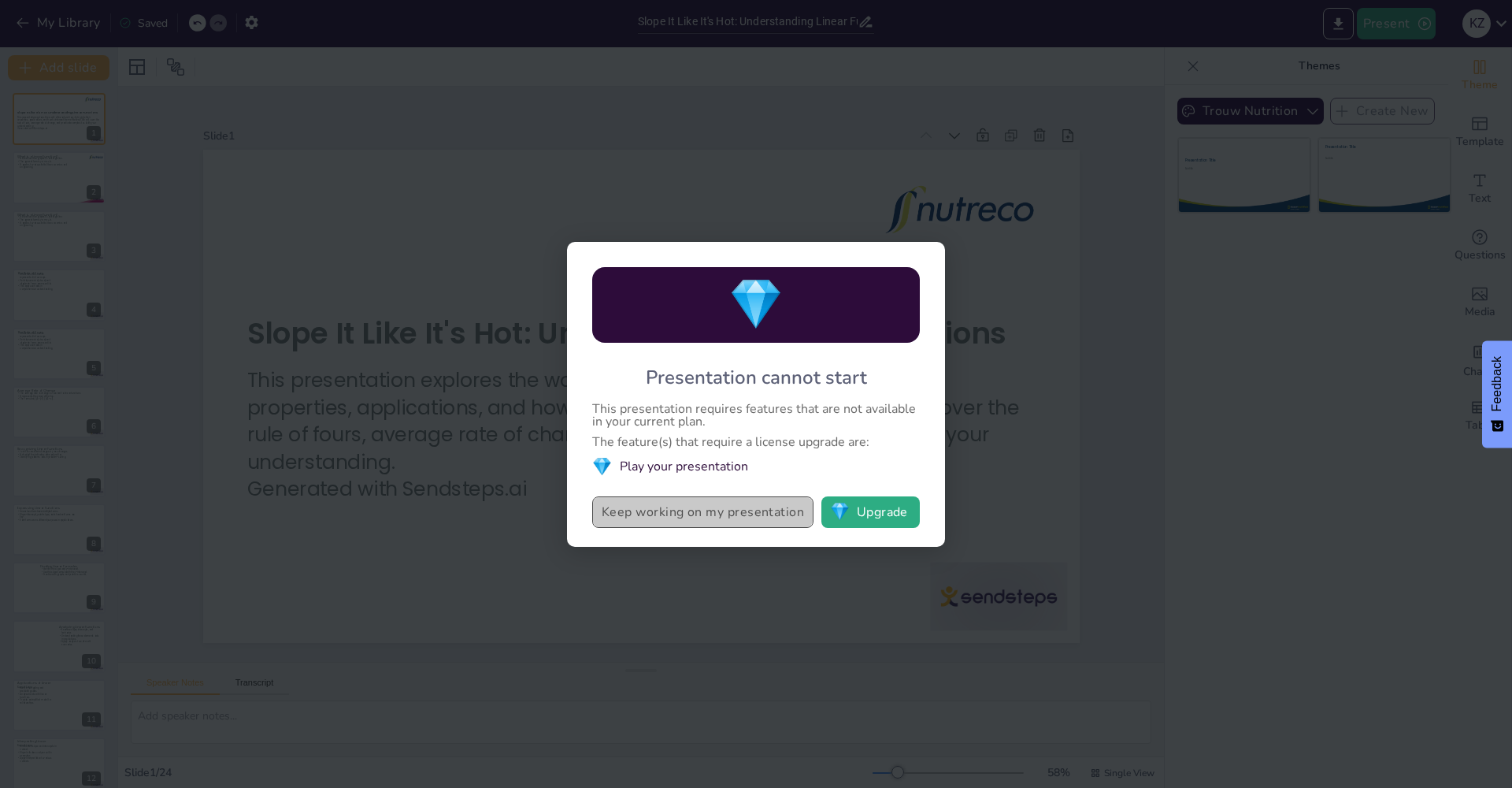 click on "Keep working on my presentation" at bounding box center [702, 512] 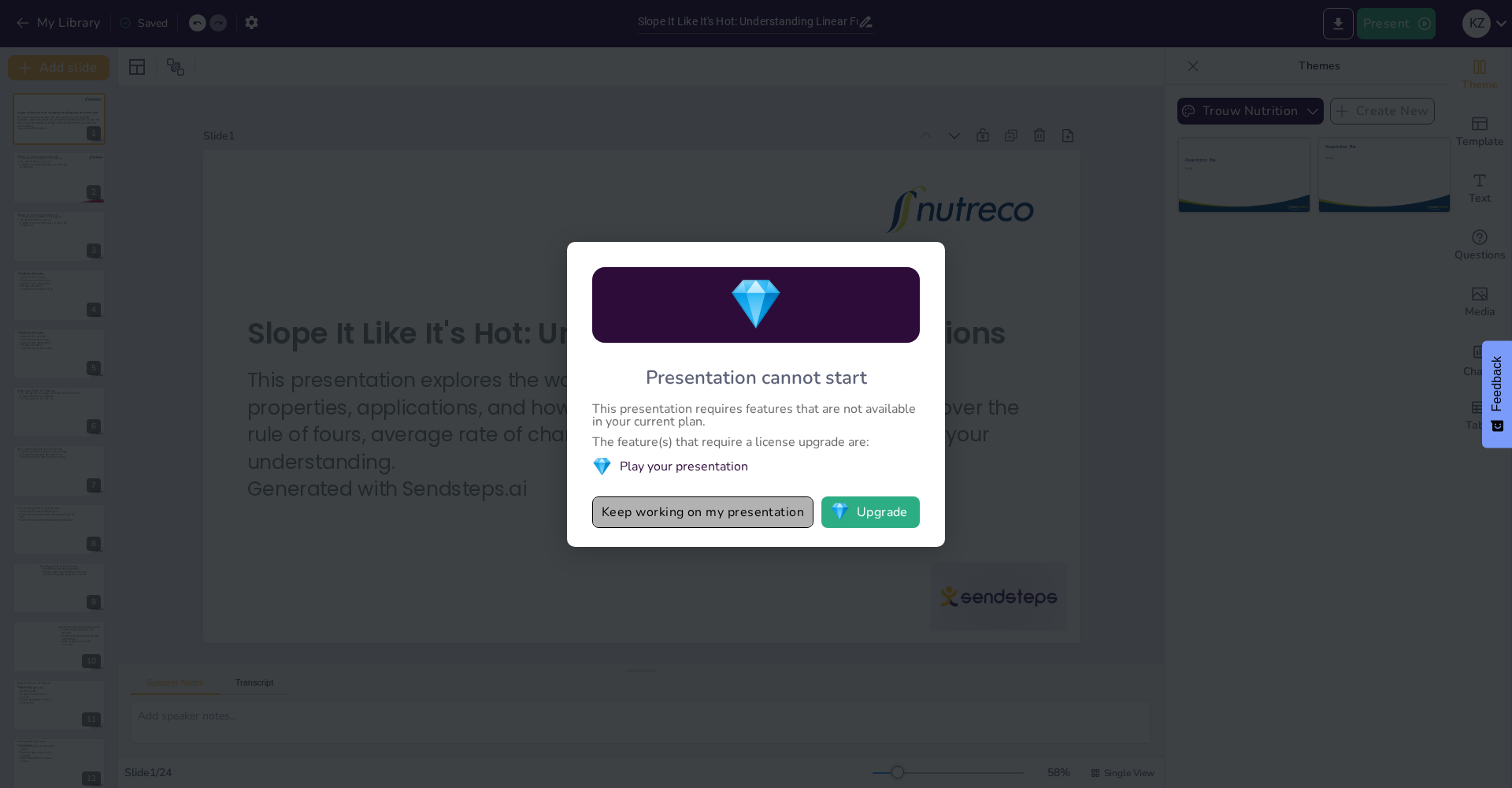 checkbox on "true" 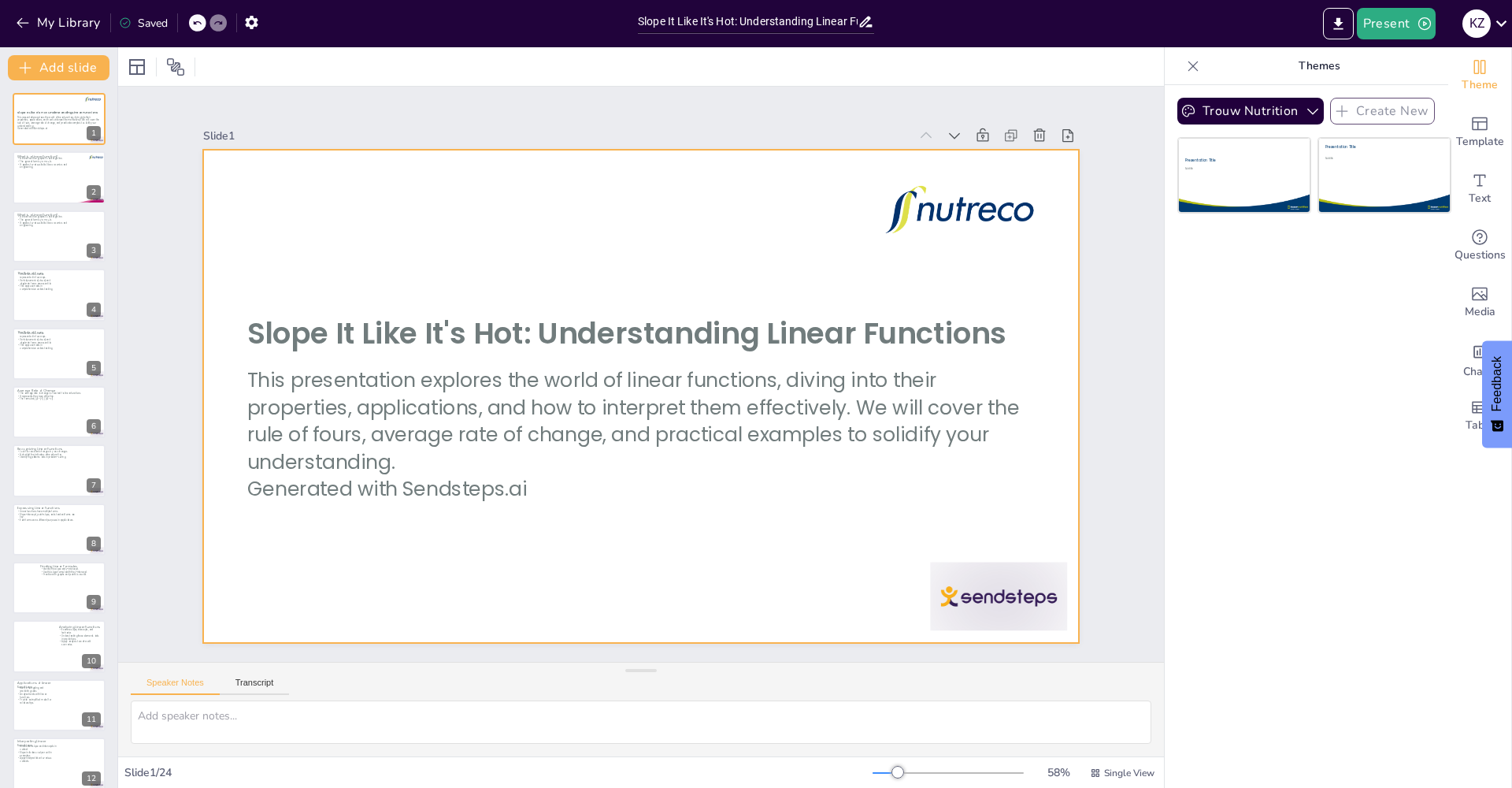 checkbox on "true" 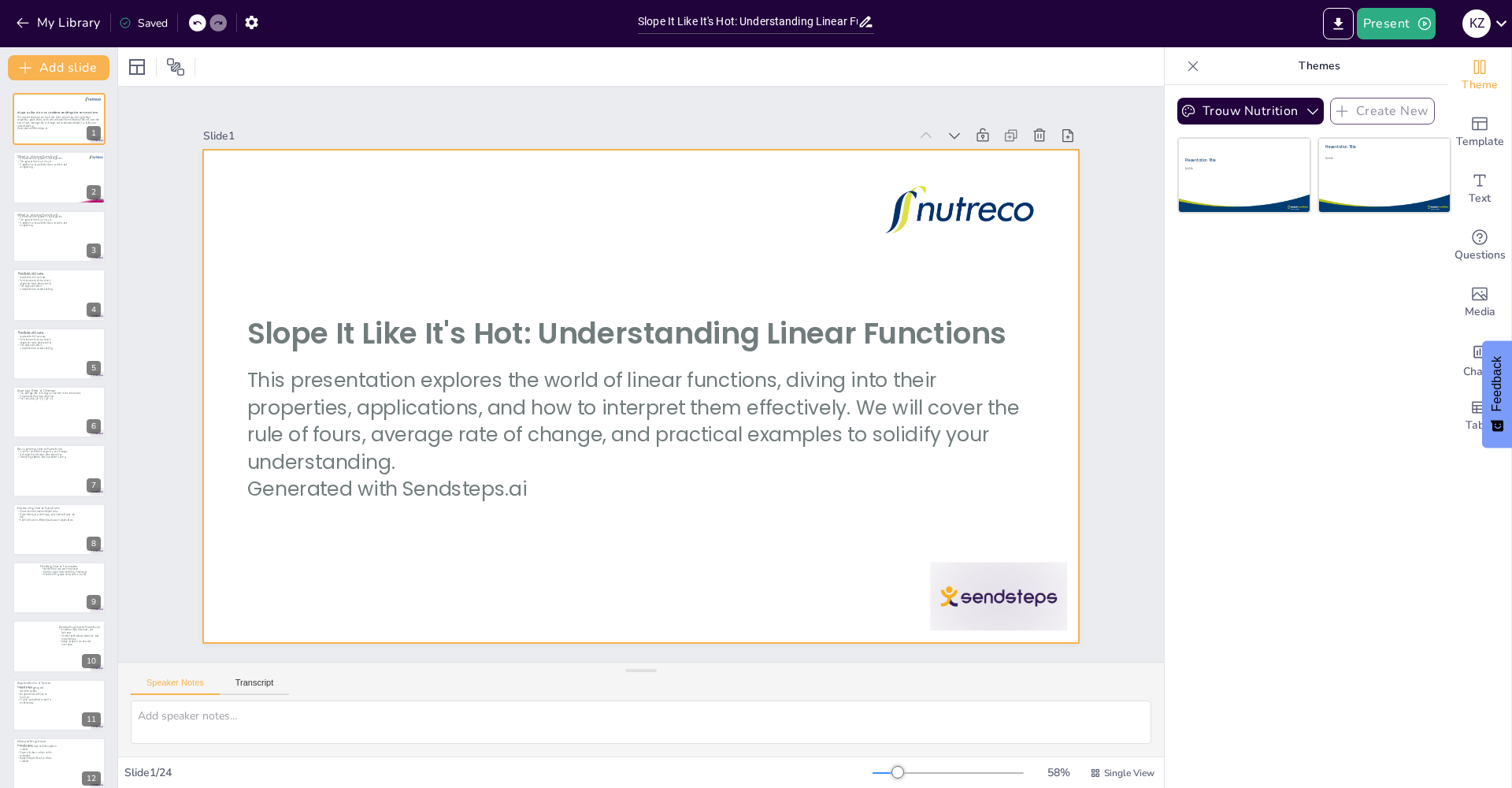 checkbox on "true" 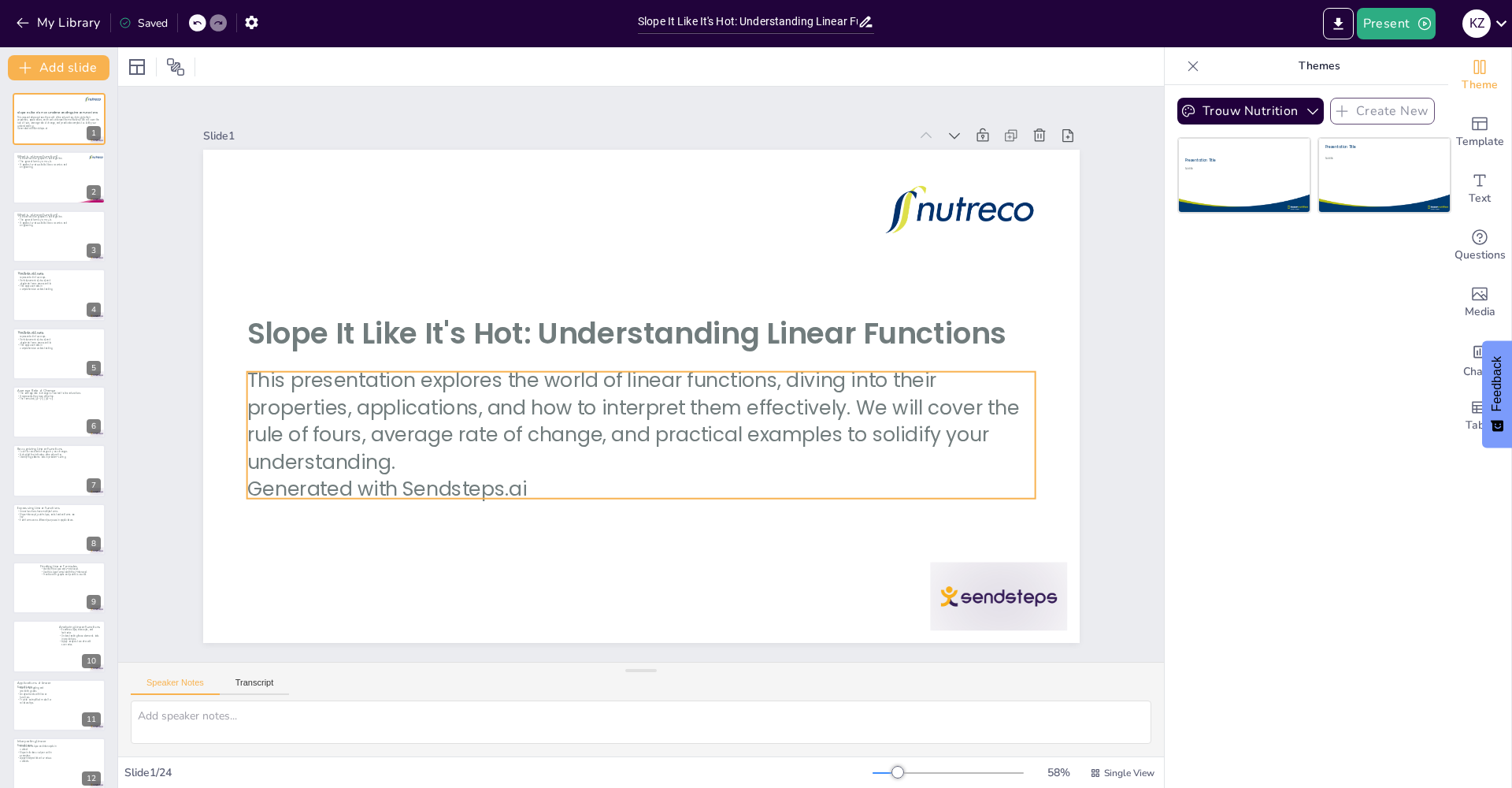 checkbox on "true" 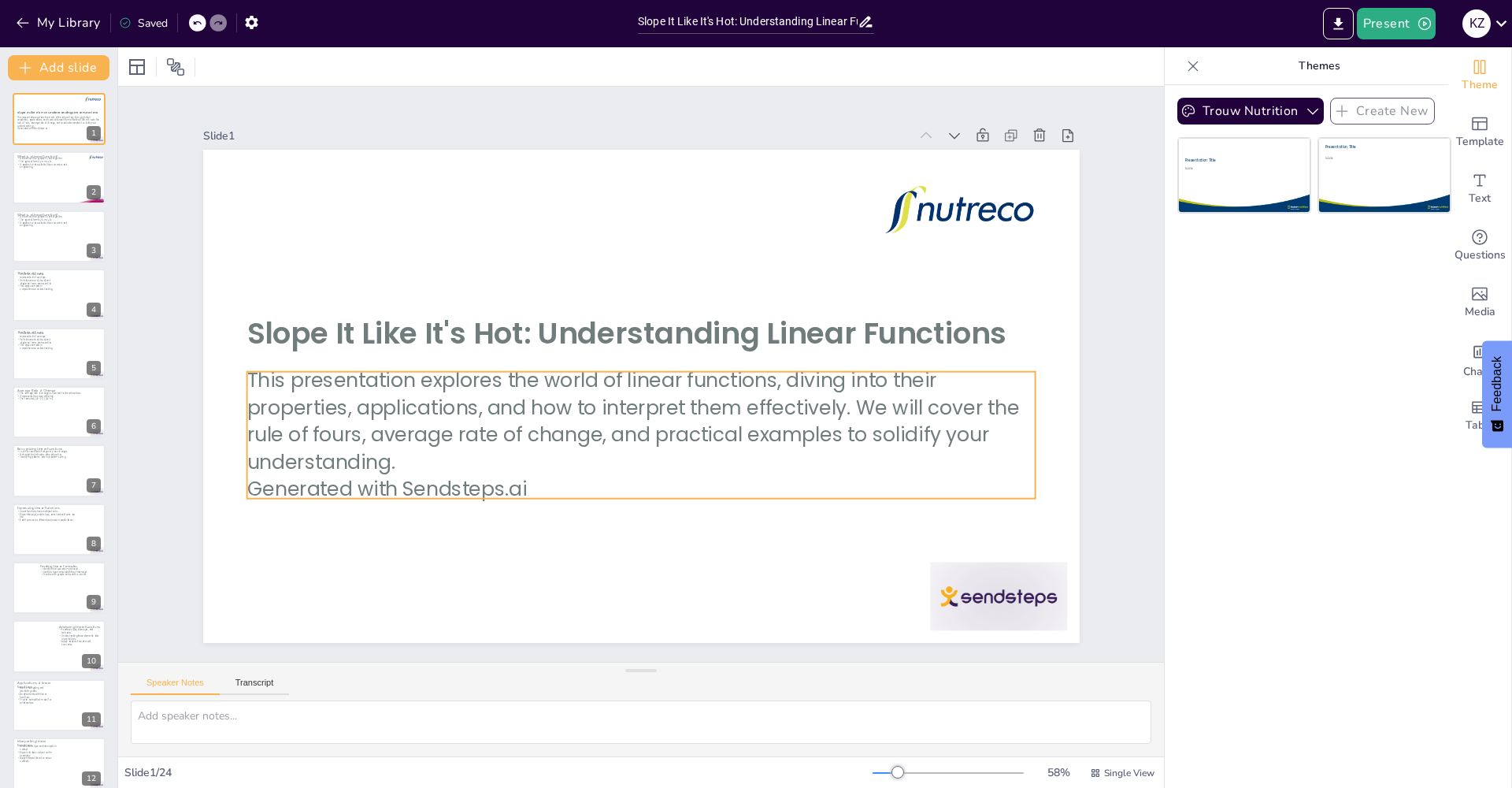 checkbox on "true" 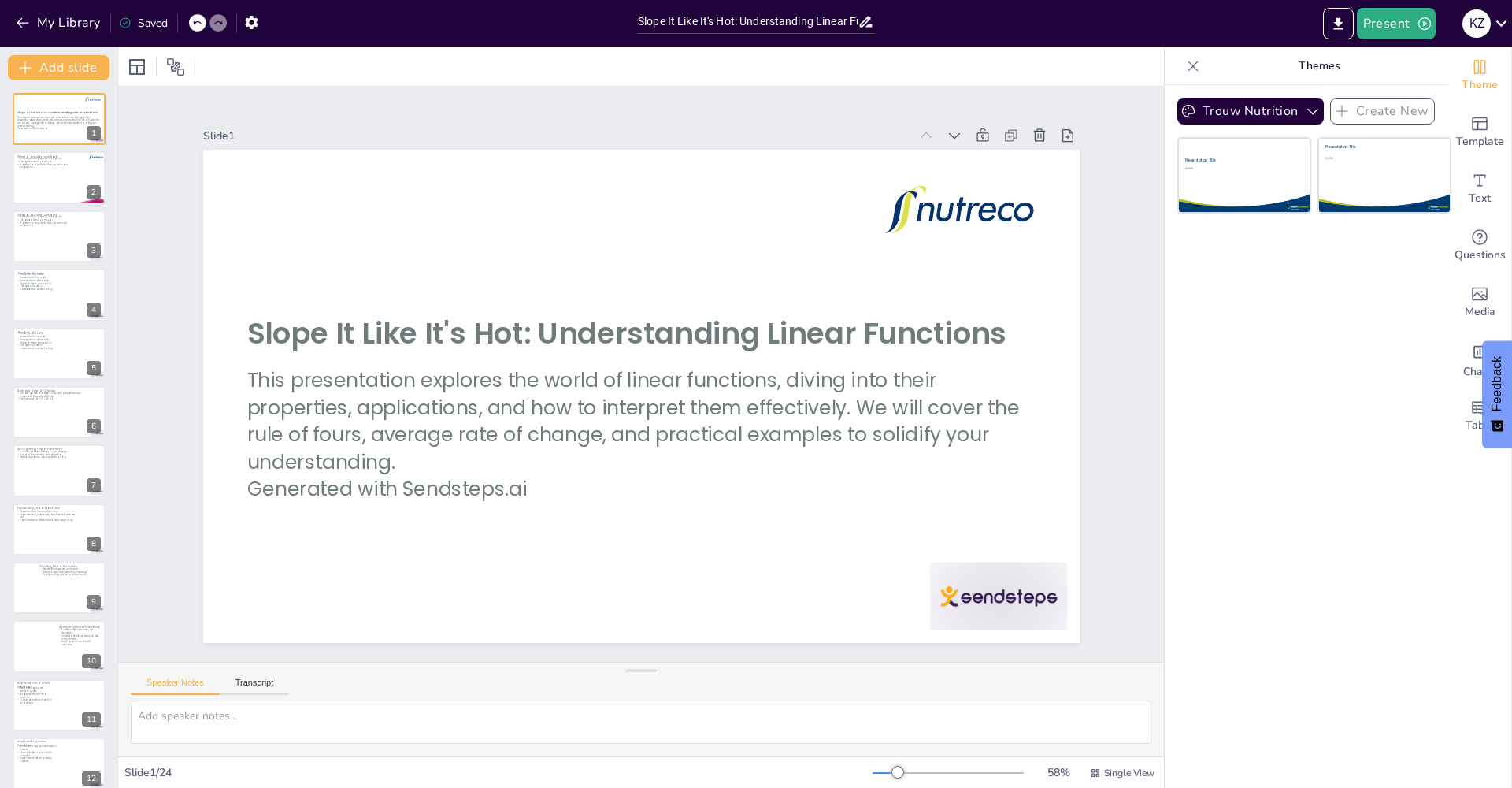 click on "Present K Z" at bounding box center [1197, 24] 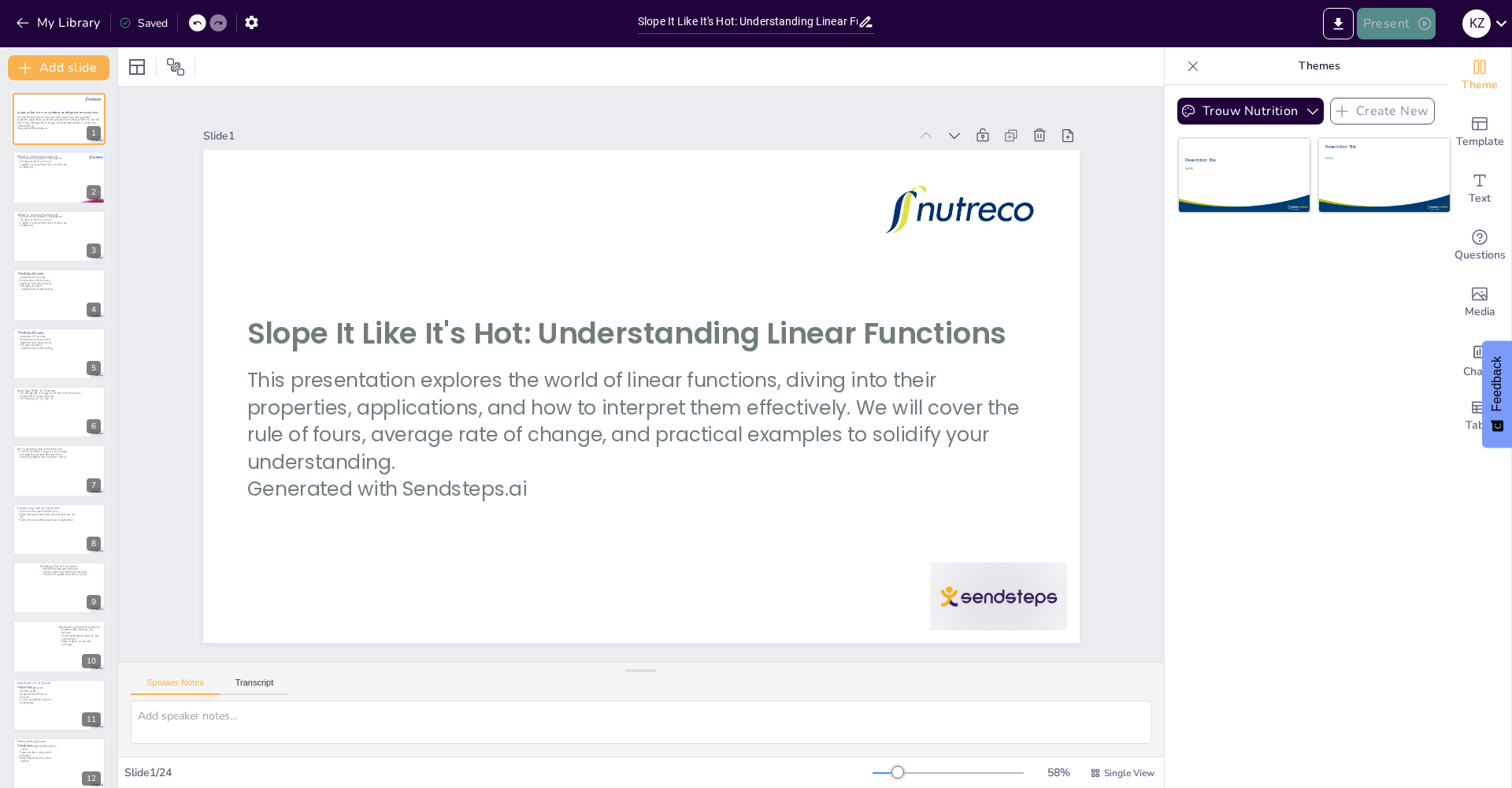 click on "Present" at bounding box center [1396, 24] 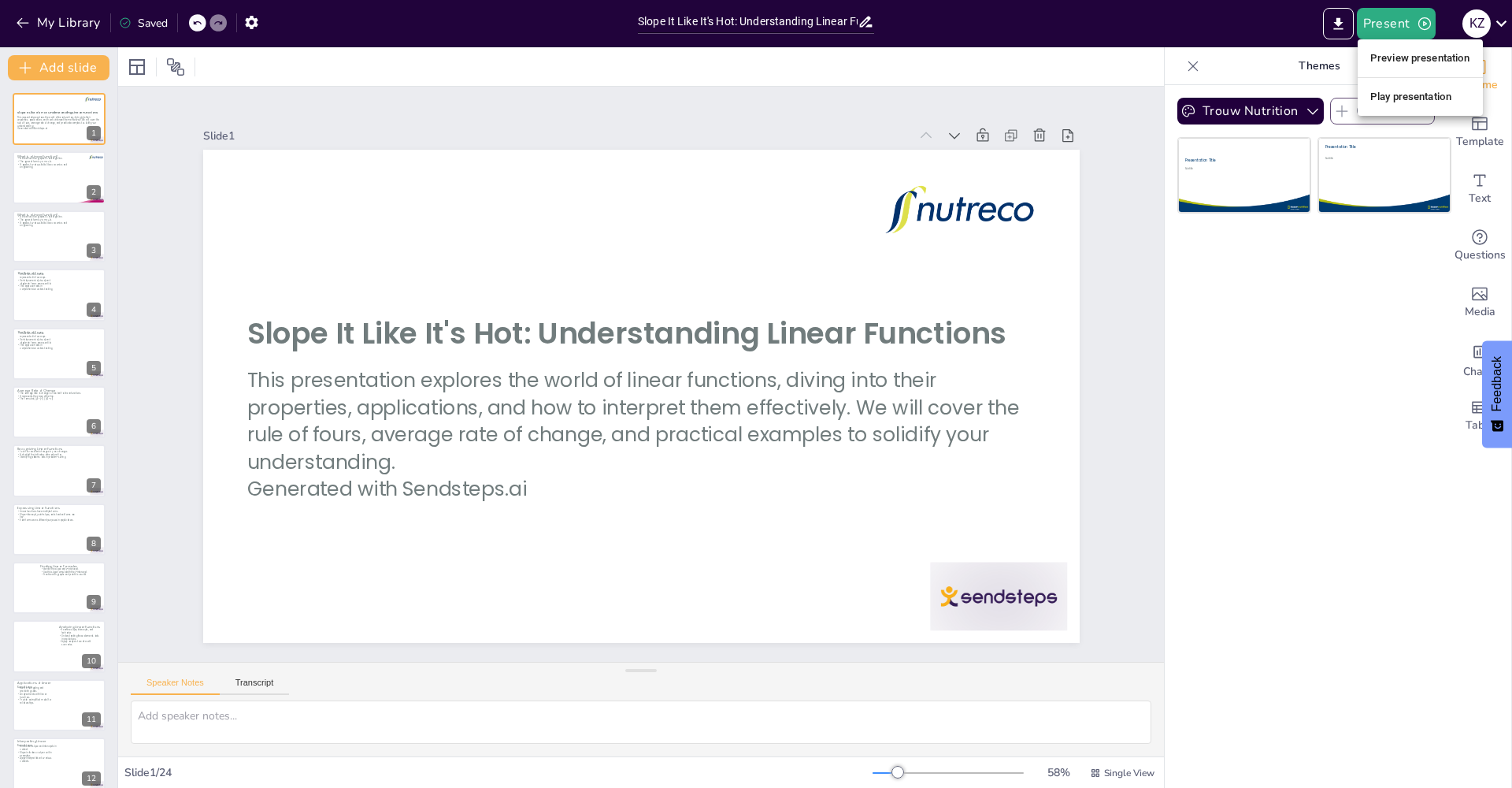 click on "Preview presentation" at bounding box center (1420, 58) 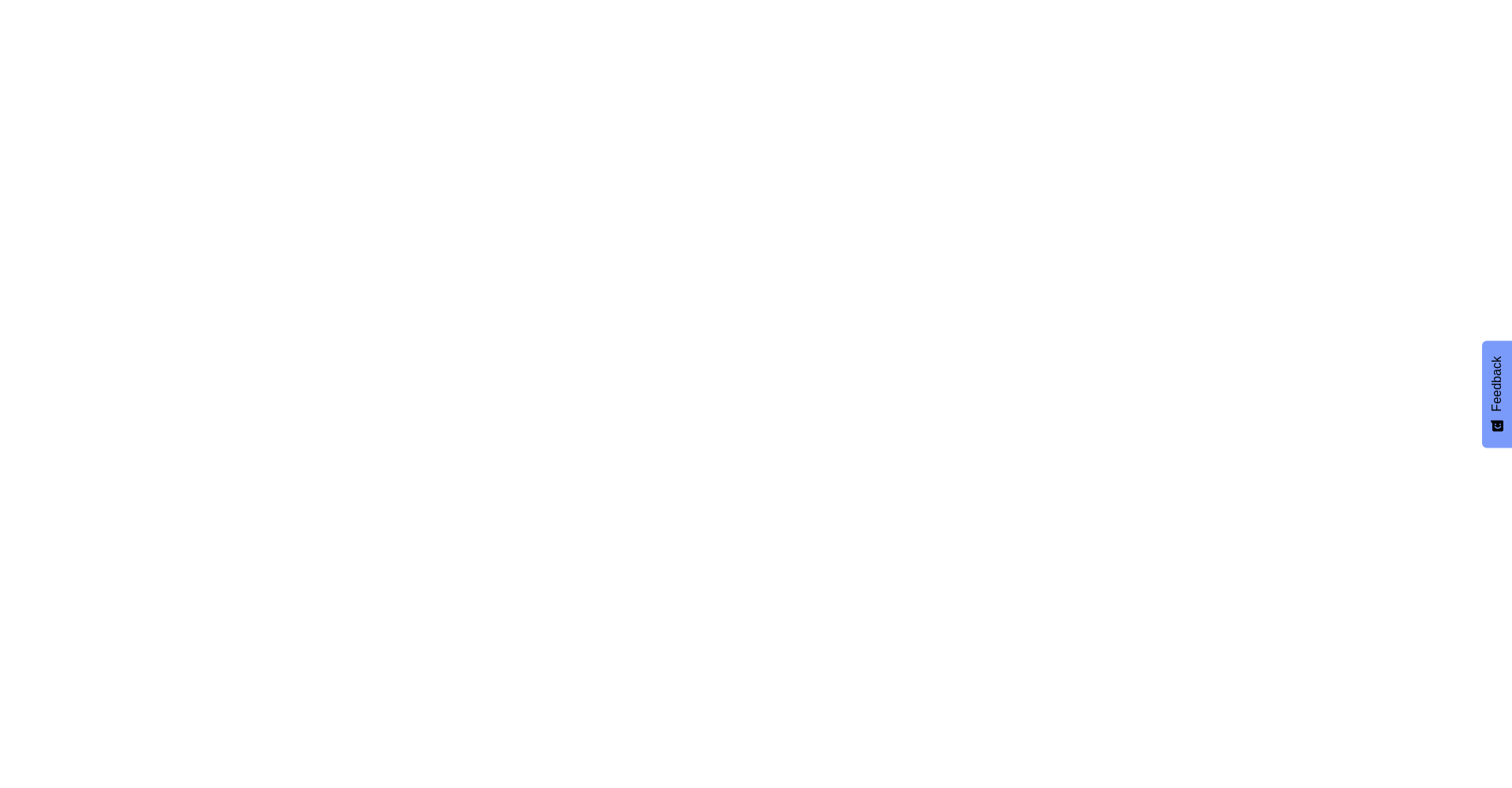 scroll, scrollTop: 0, scrollLeft: 0, axis: both 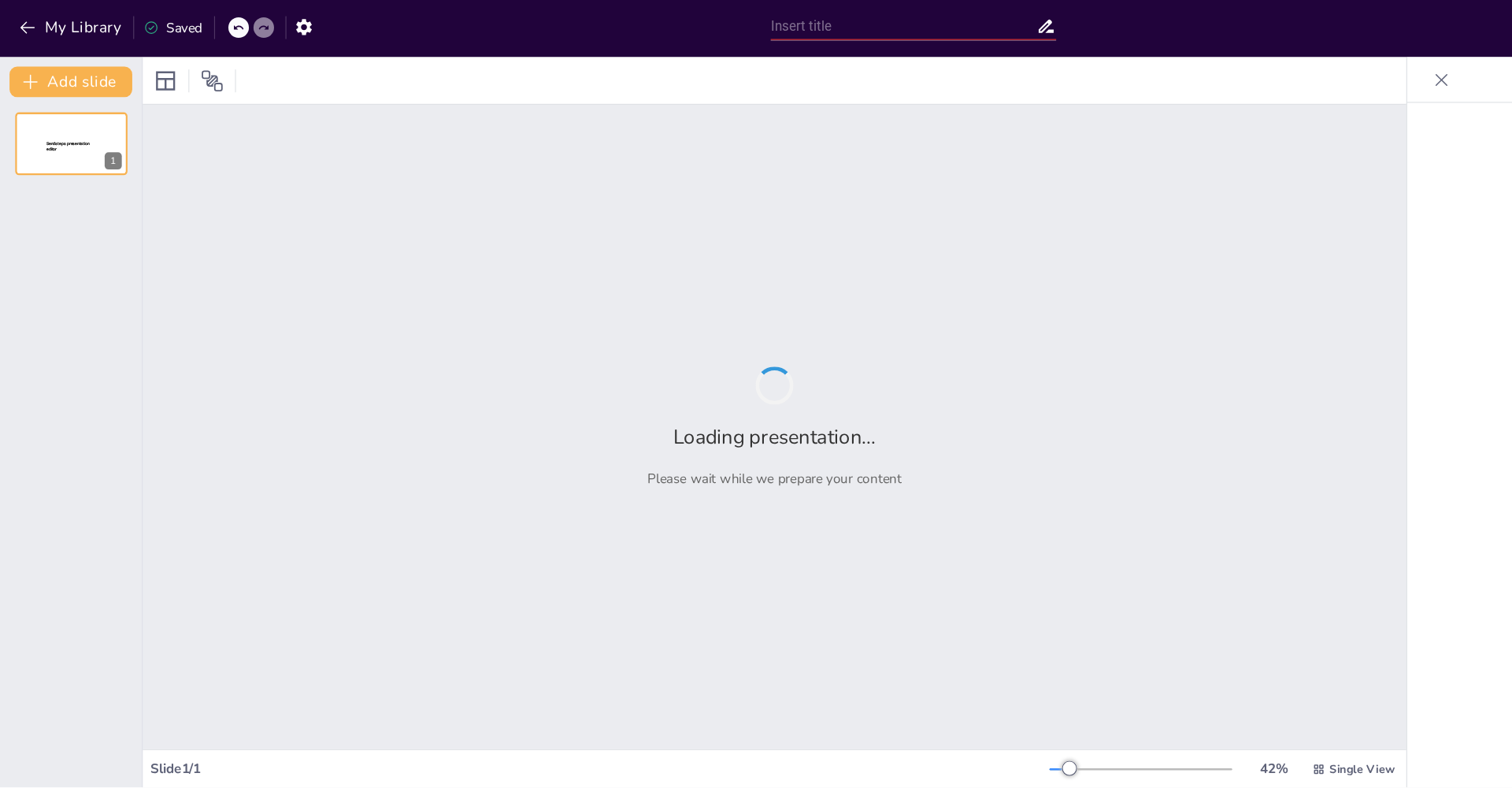 type on "Slope It Like It's Hot: Understanding Linear Functions" 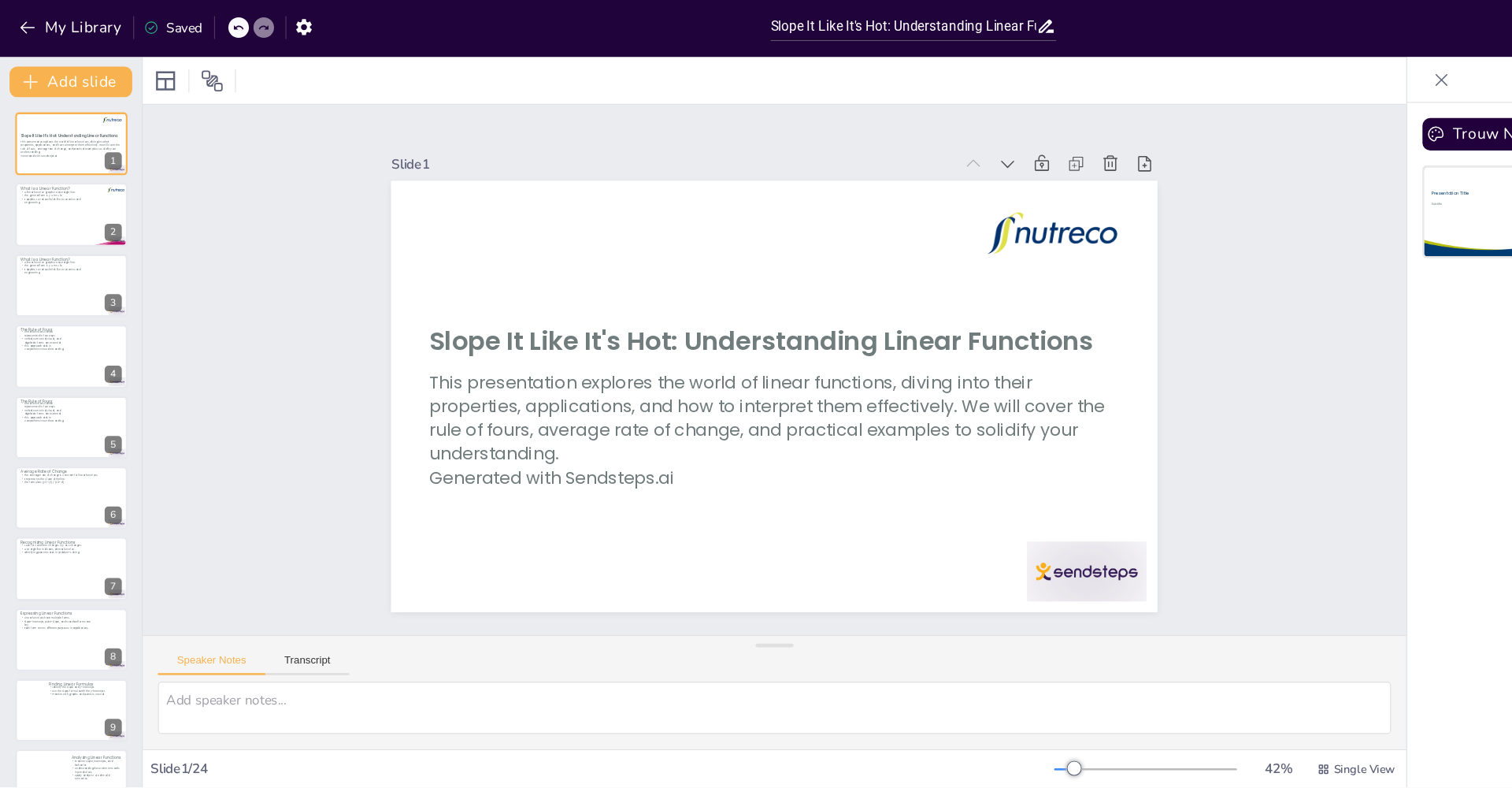 checkbox on "true" 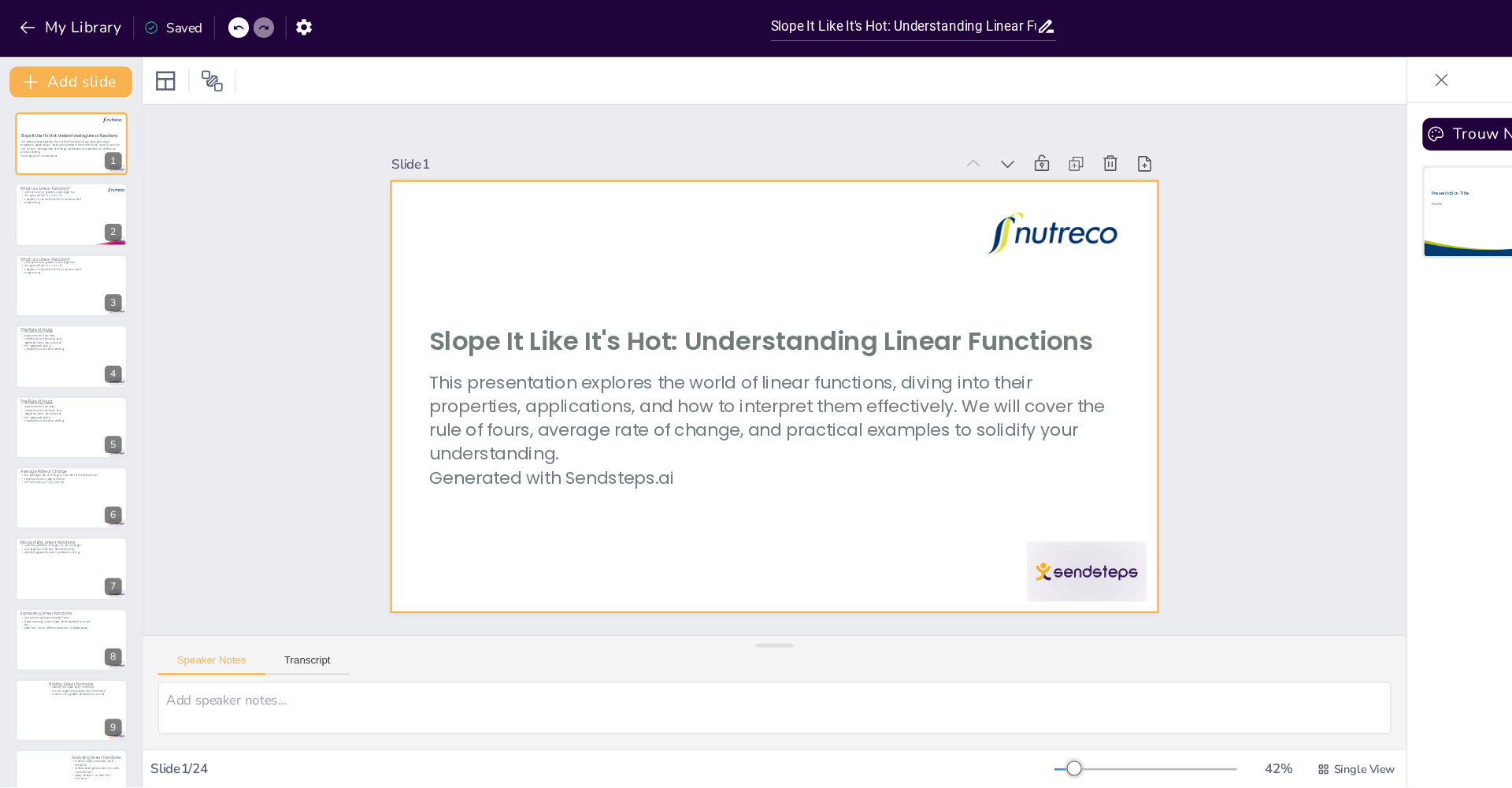 checkbox on "true" 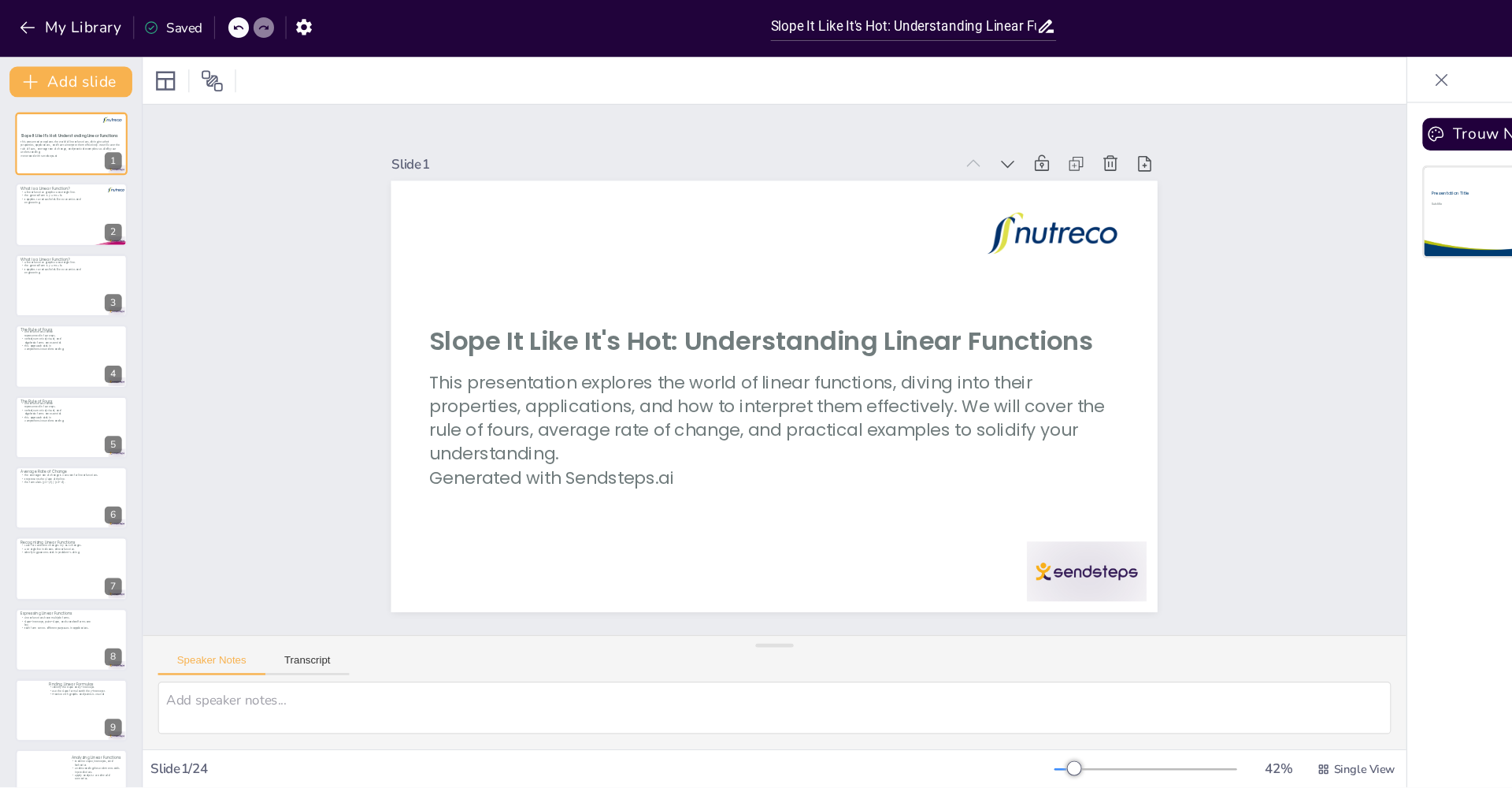 checkbox on "true" 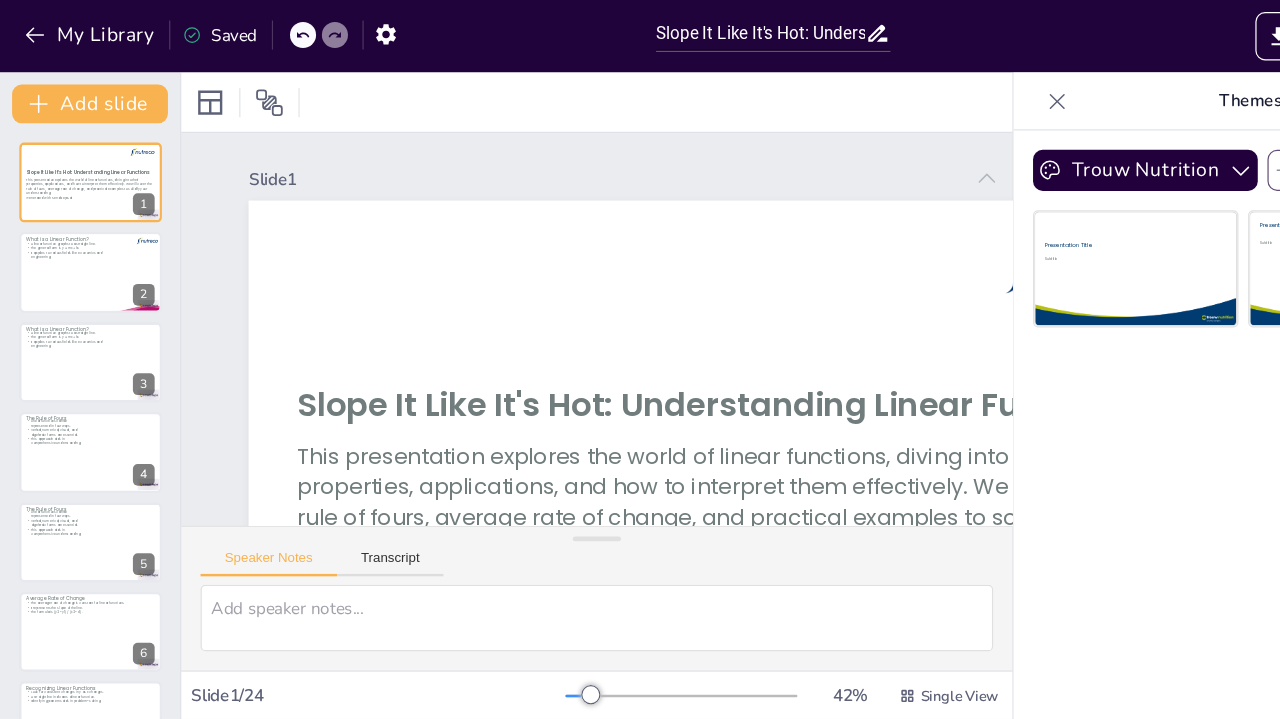 checkbox on "true" 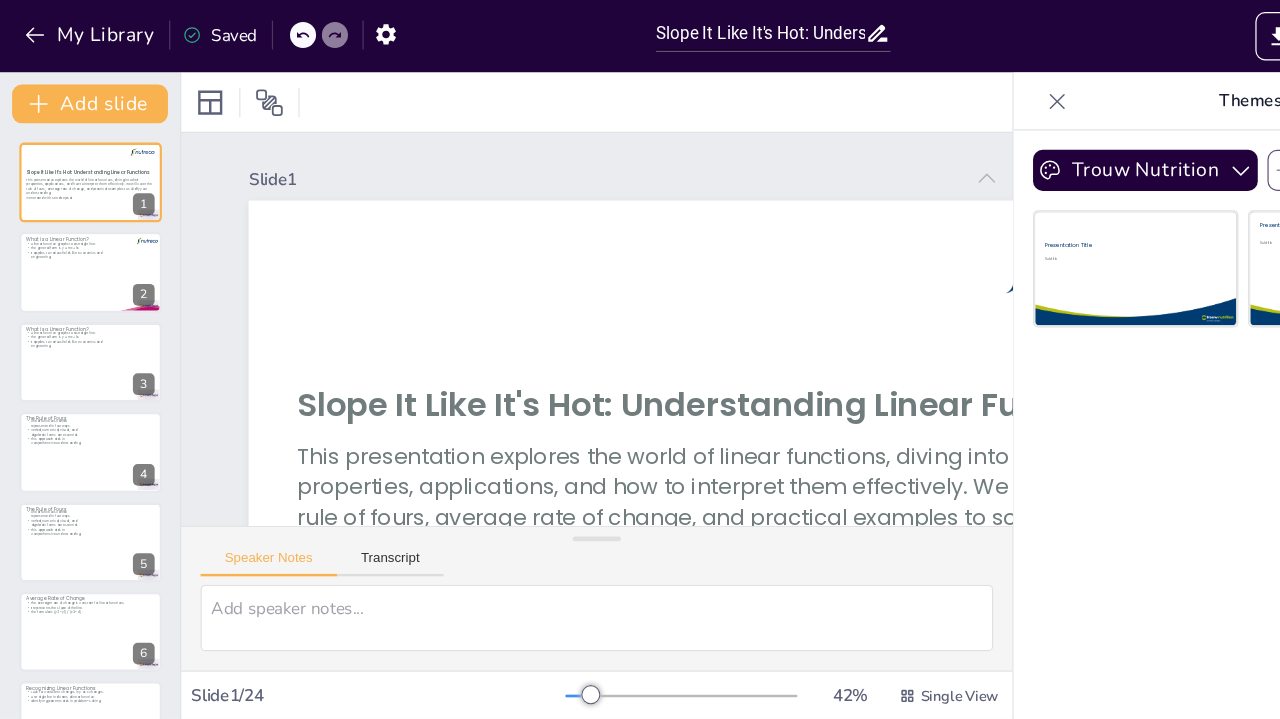 checkbox on "true" 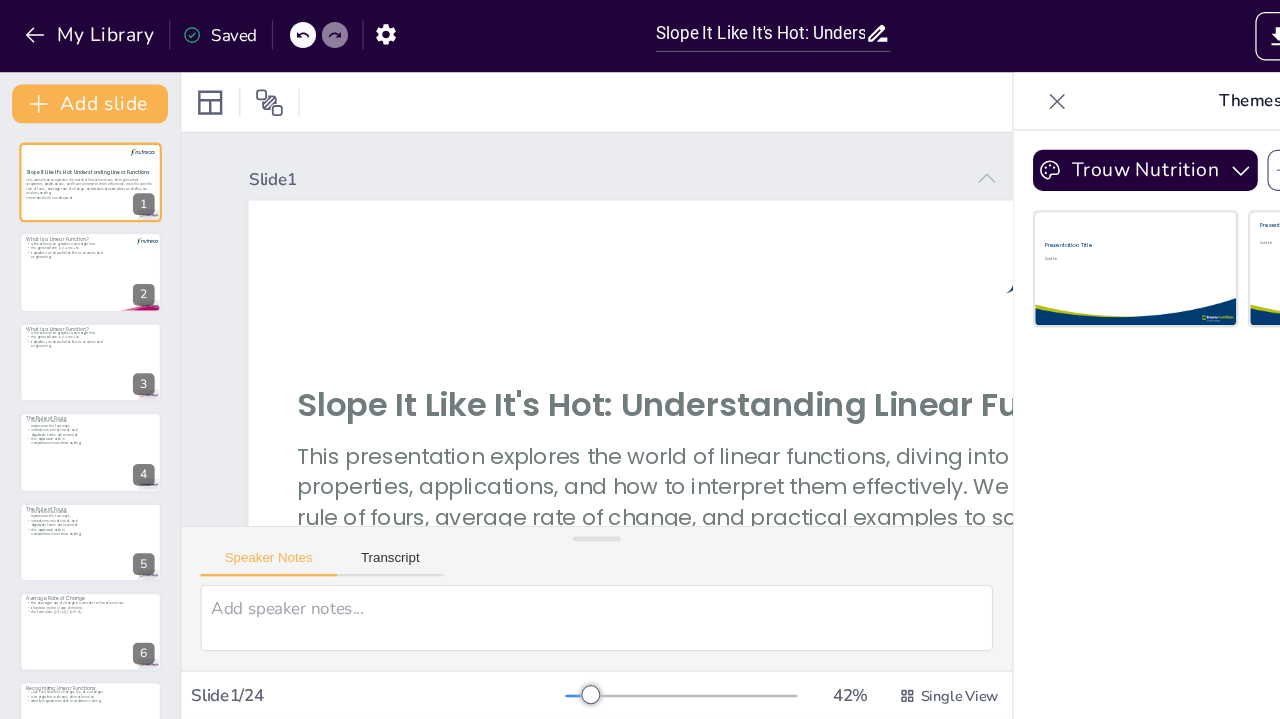 checkbox on "true" 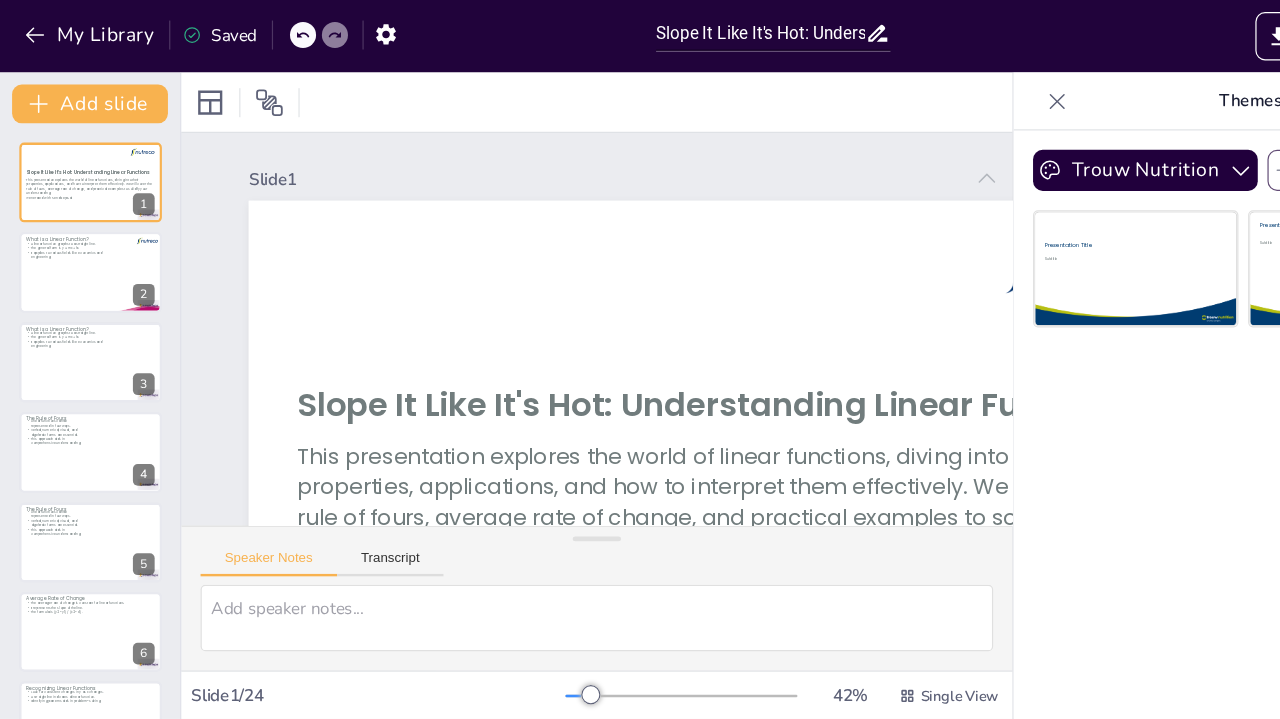 checkbox on "true" 